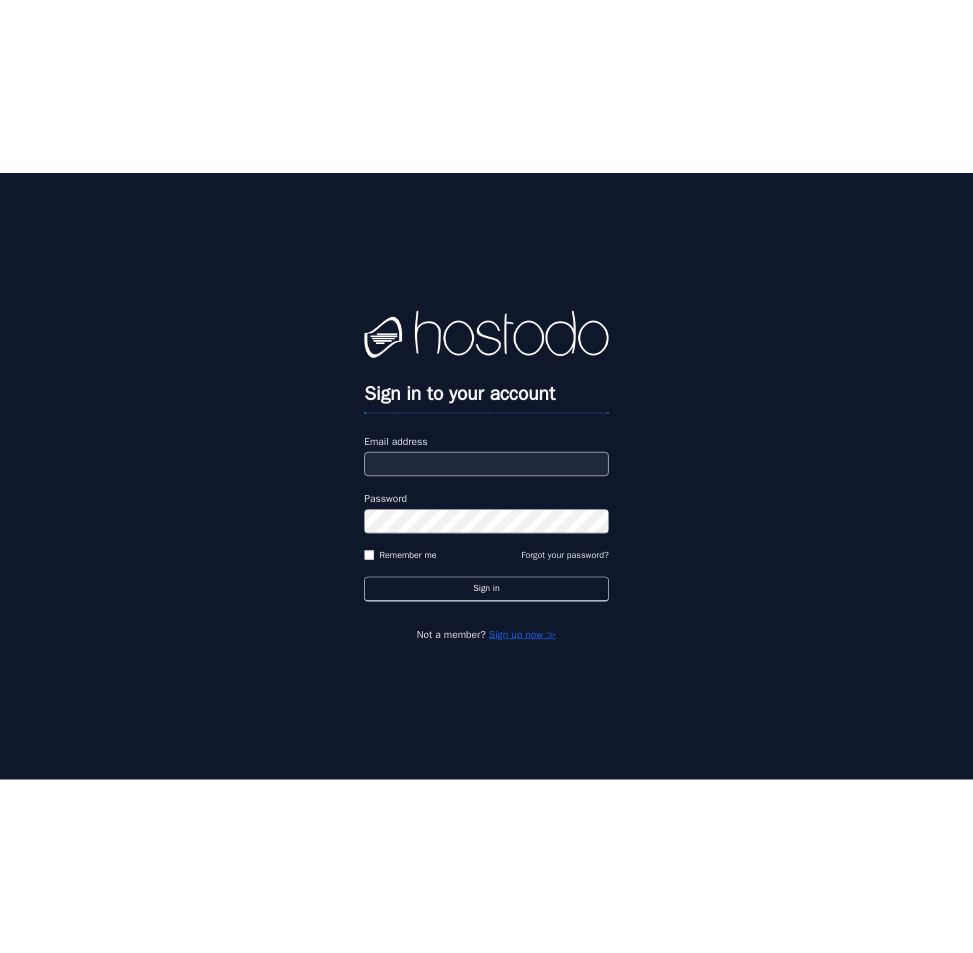 scroll, scrollTop: 0, scrollLeft: 0, axis: both 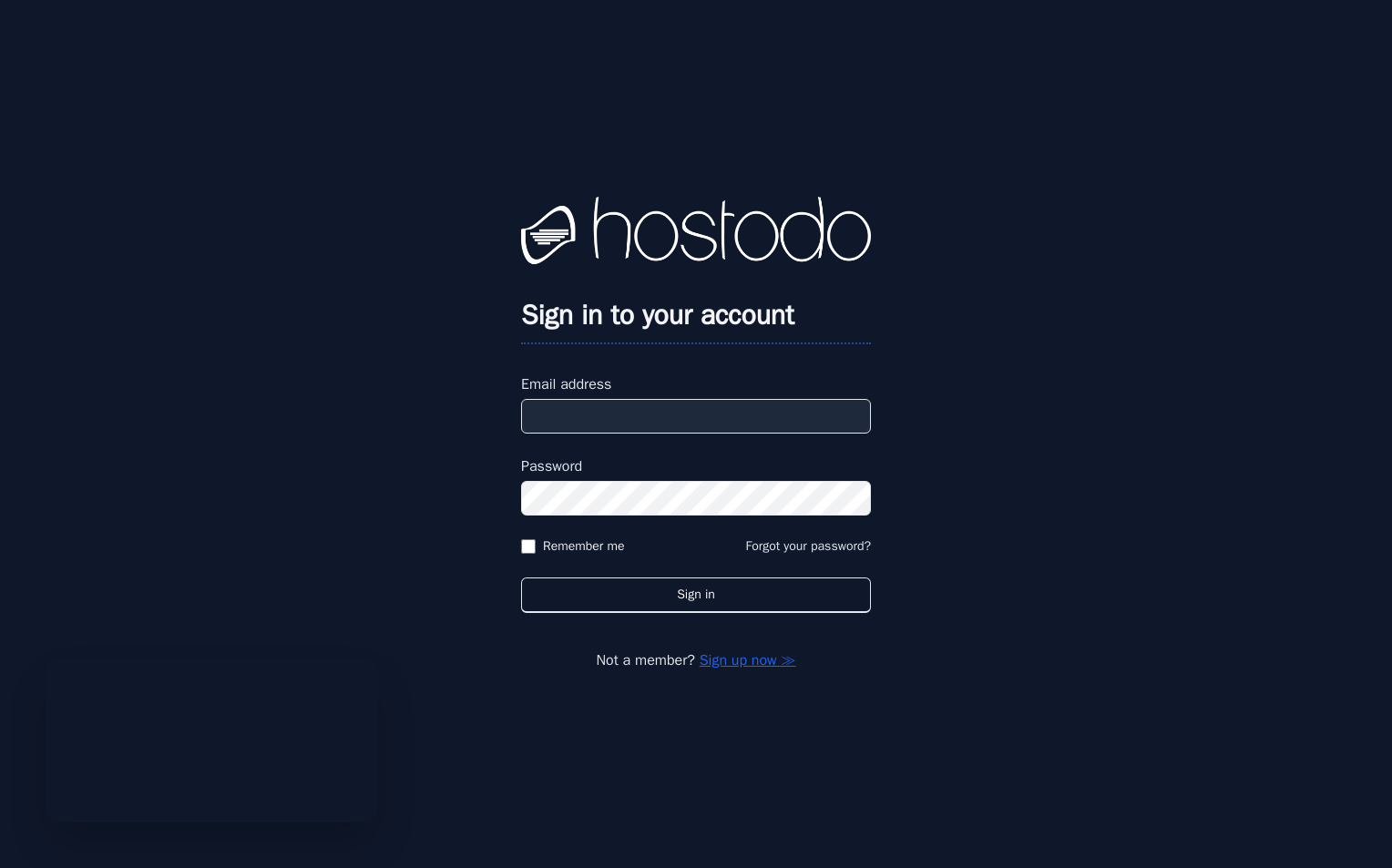 click on "Email address" at bounding box center [696, 416] 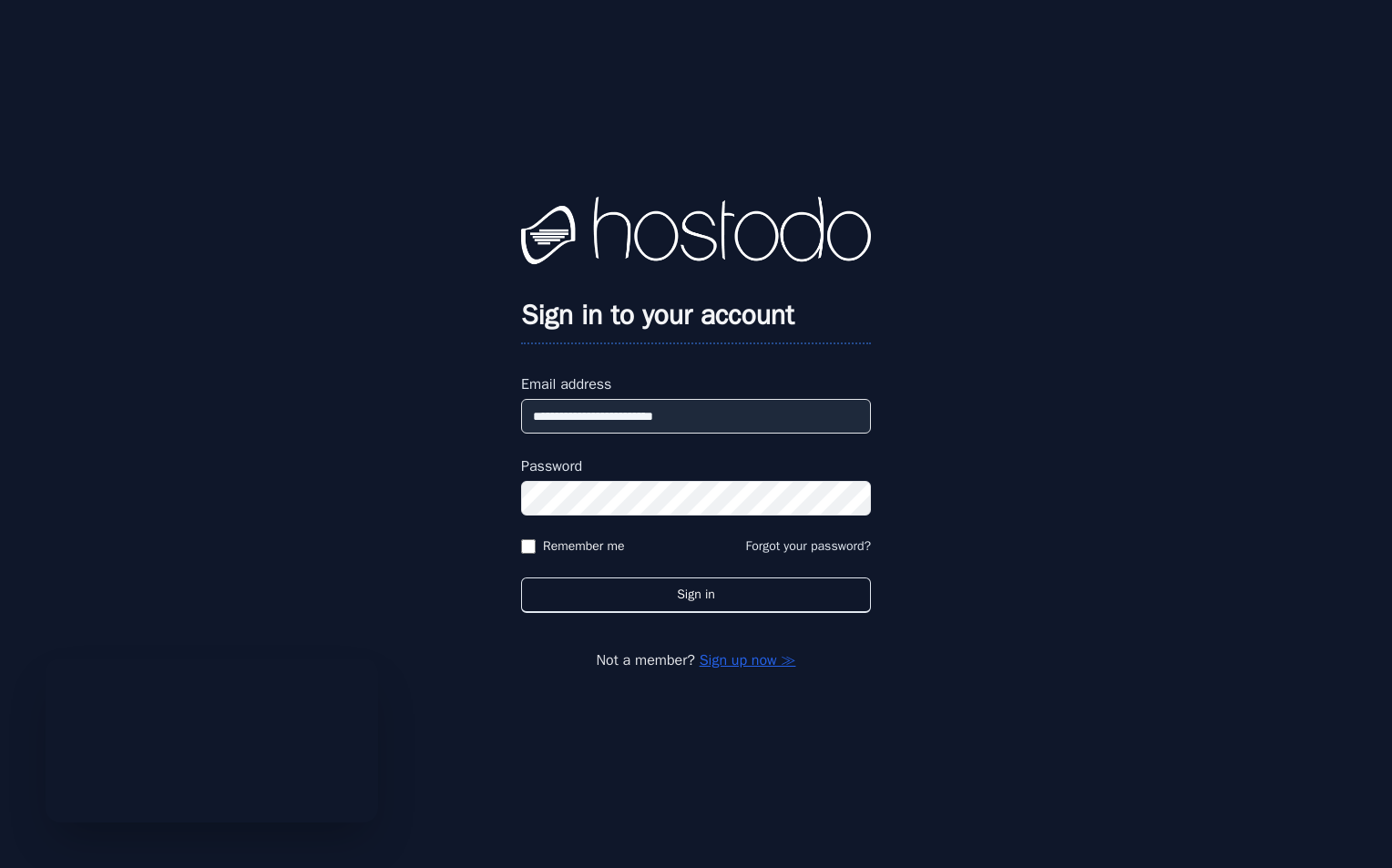type on "**********" 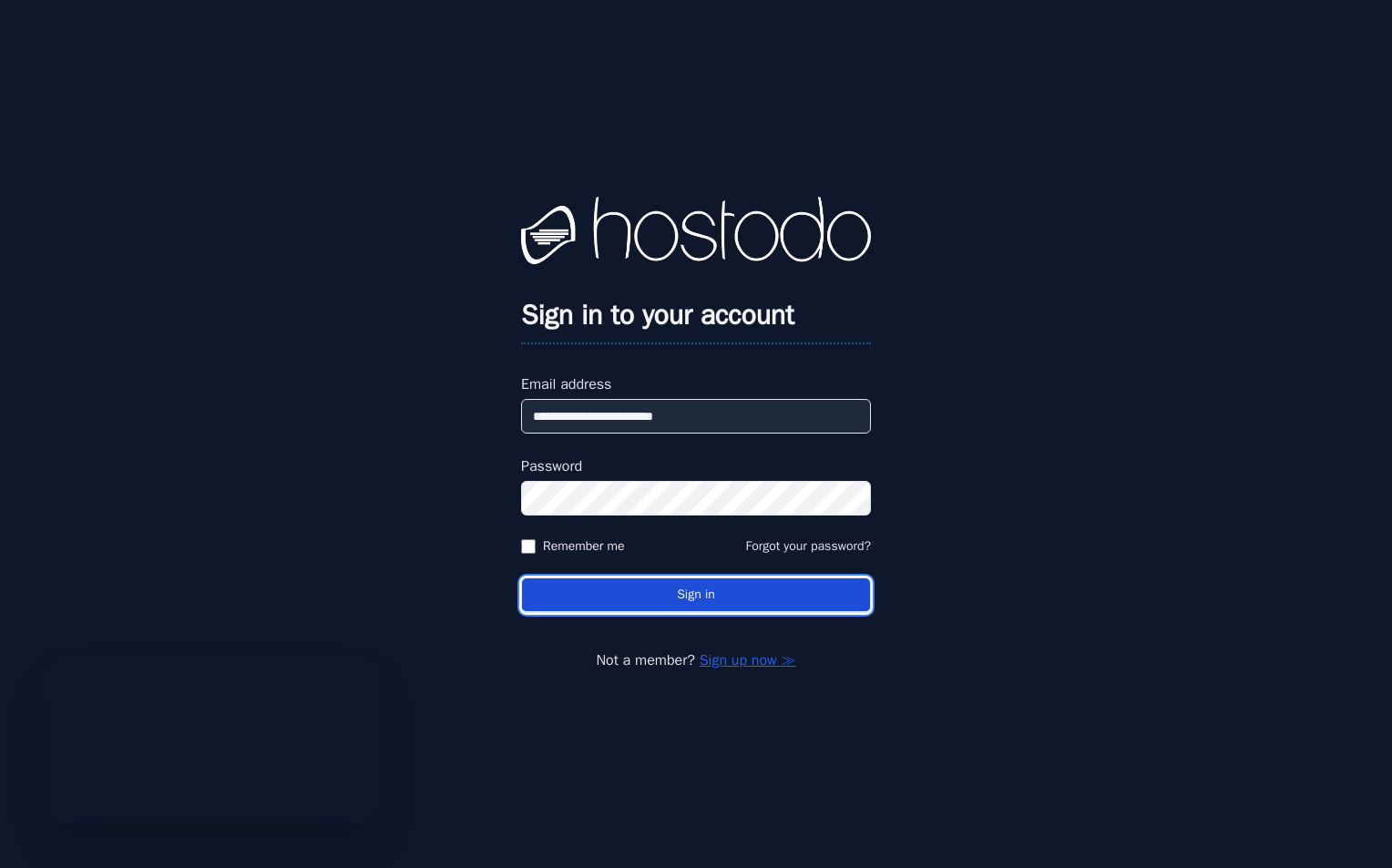 click on "Sign in" at bounding box center (696, 595) 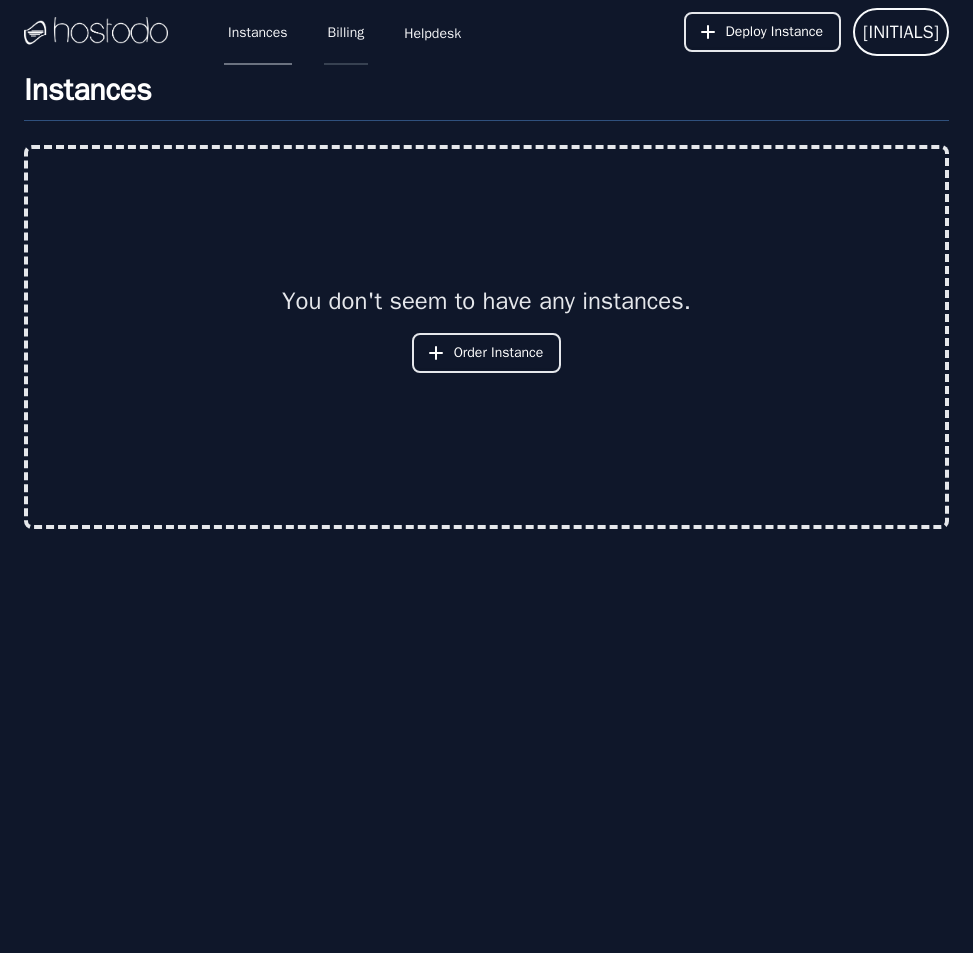 click on "Billing" at bounding box center [346, 32] 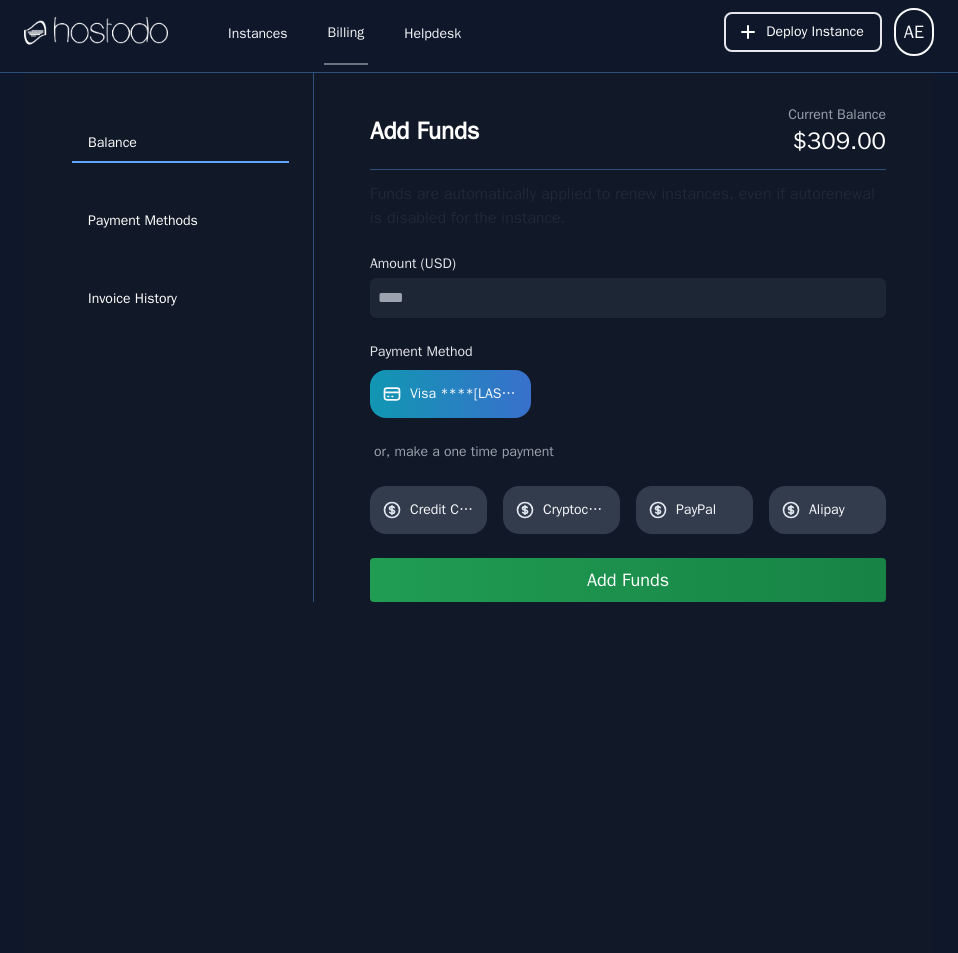 scroll, scrollTop: 0, scrollLeft: 0, axis: both 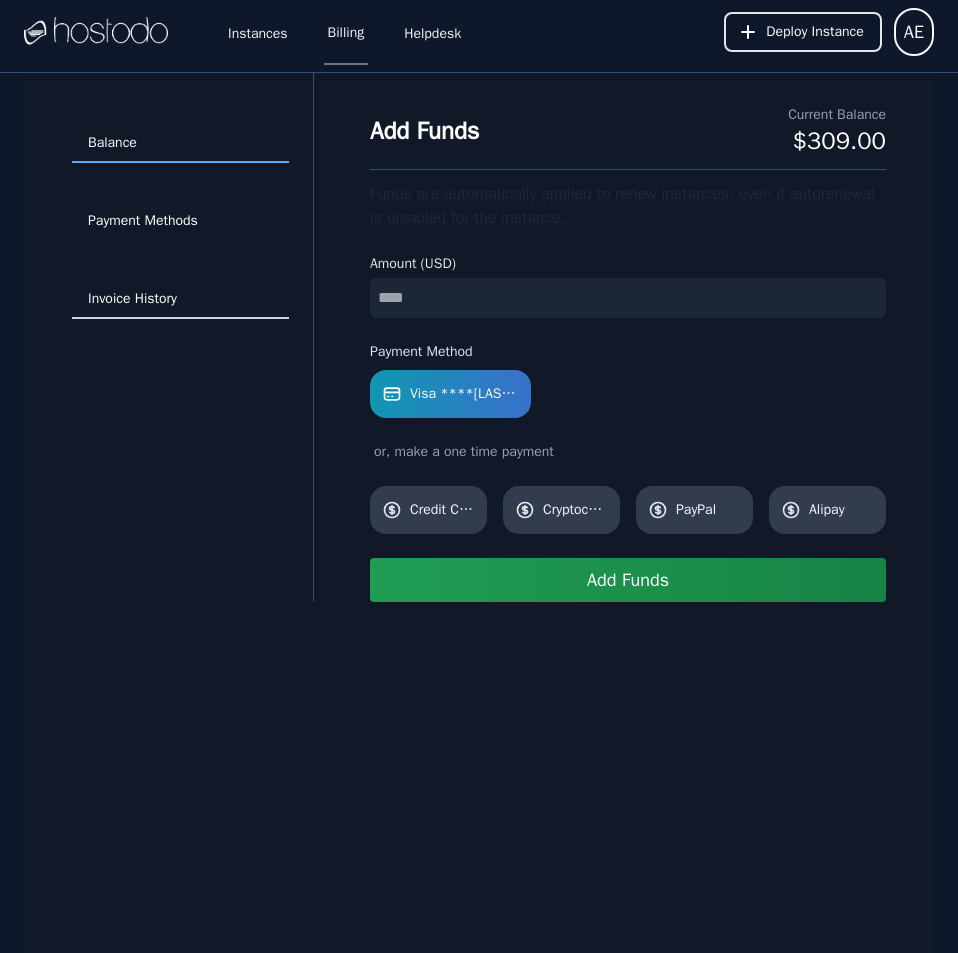 click on "Invoice History" at bounding box center [180, 300] 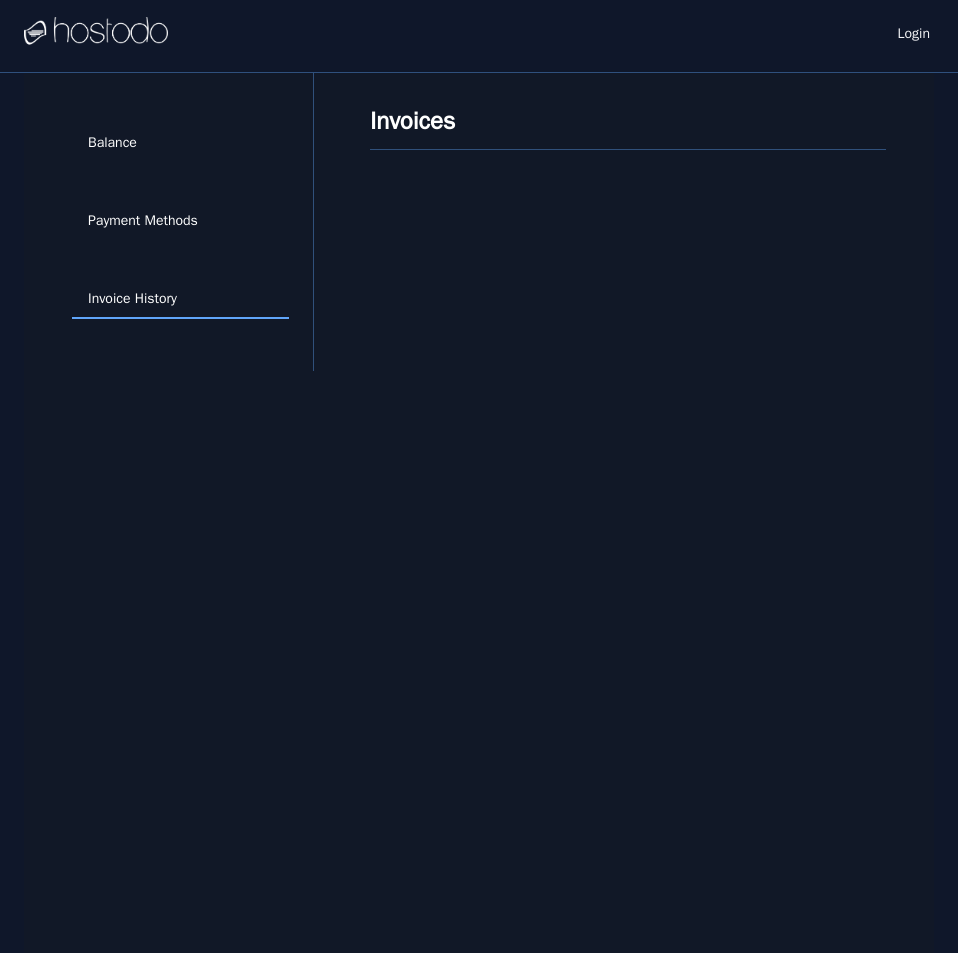 scroll, scrollTop: 0, scrollLeft: 0, axis: both 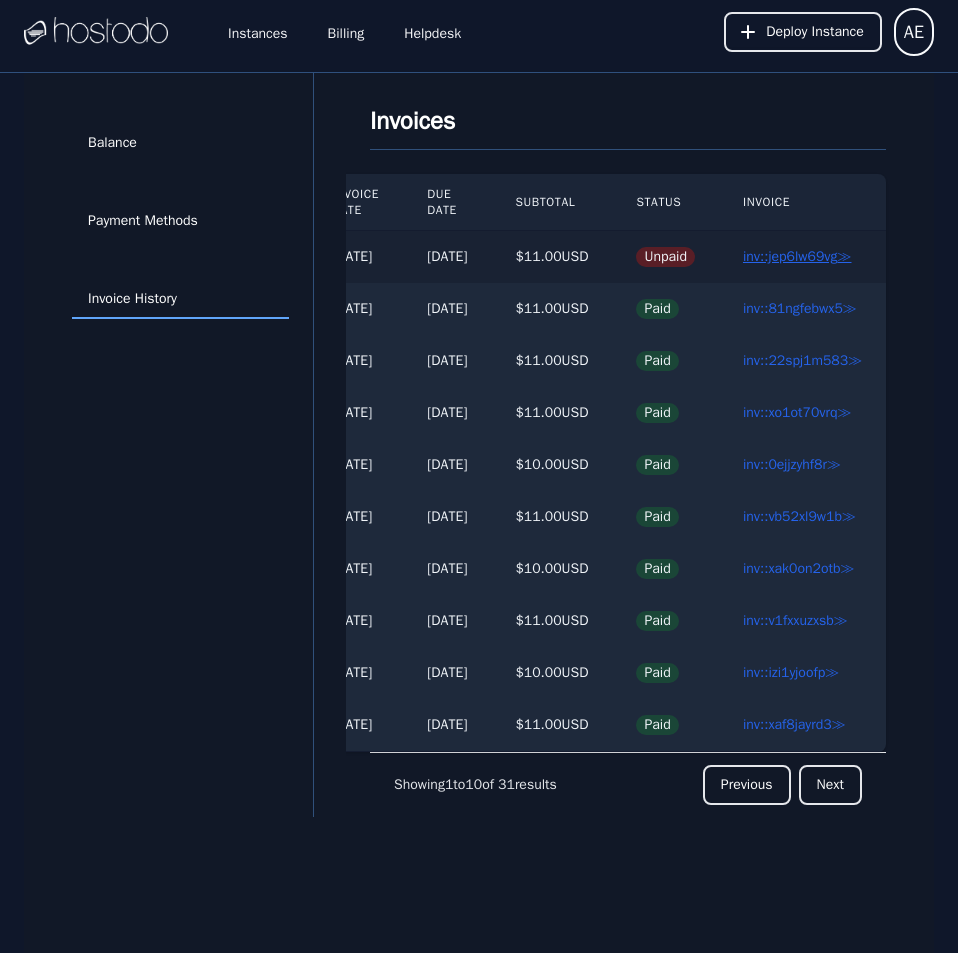 click on "inv::jep6lw69vg ≫" at bounding box center (797, 256) 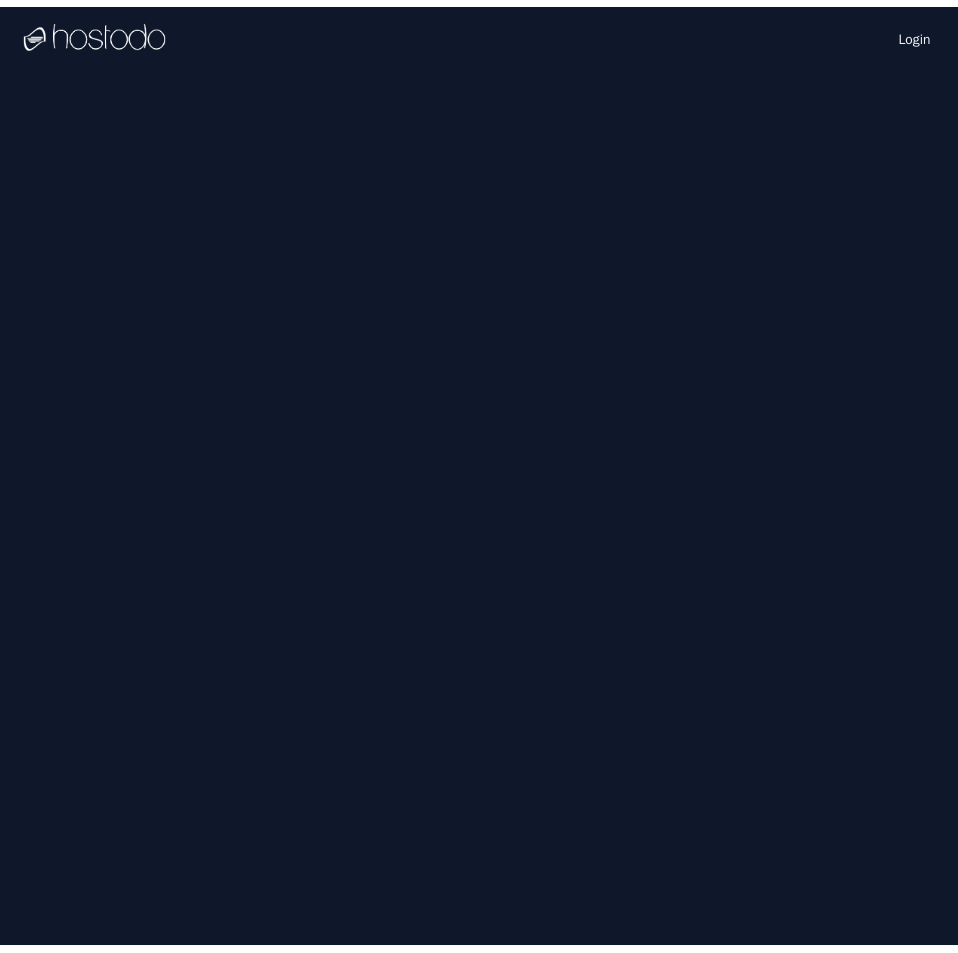 scroll, scrollTop: 0, scrollLeft: 0, axis: both 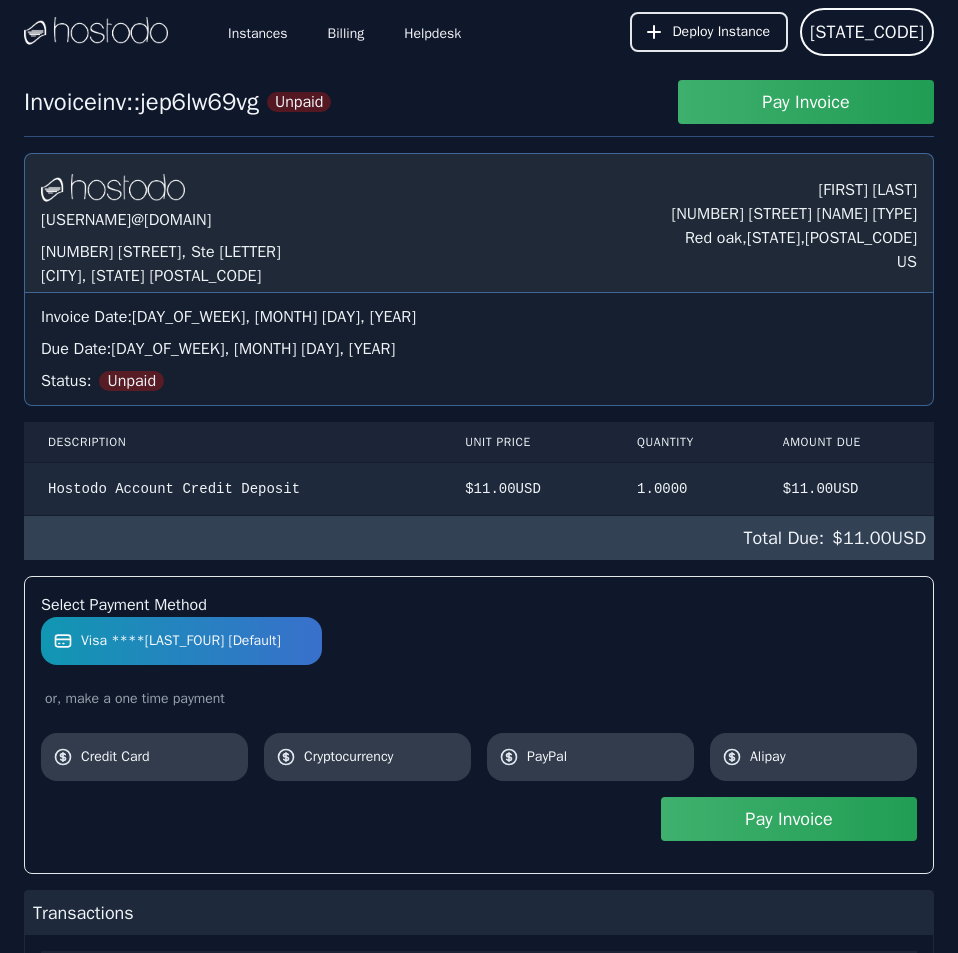 click on "Pay Invoice" at bounding box center [789, 819] 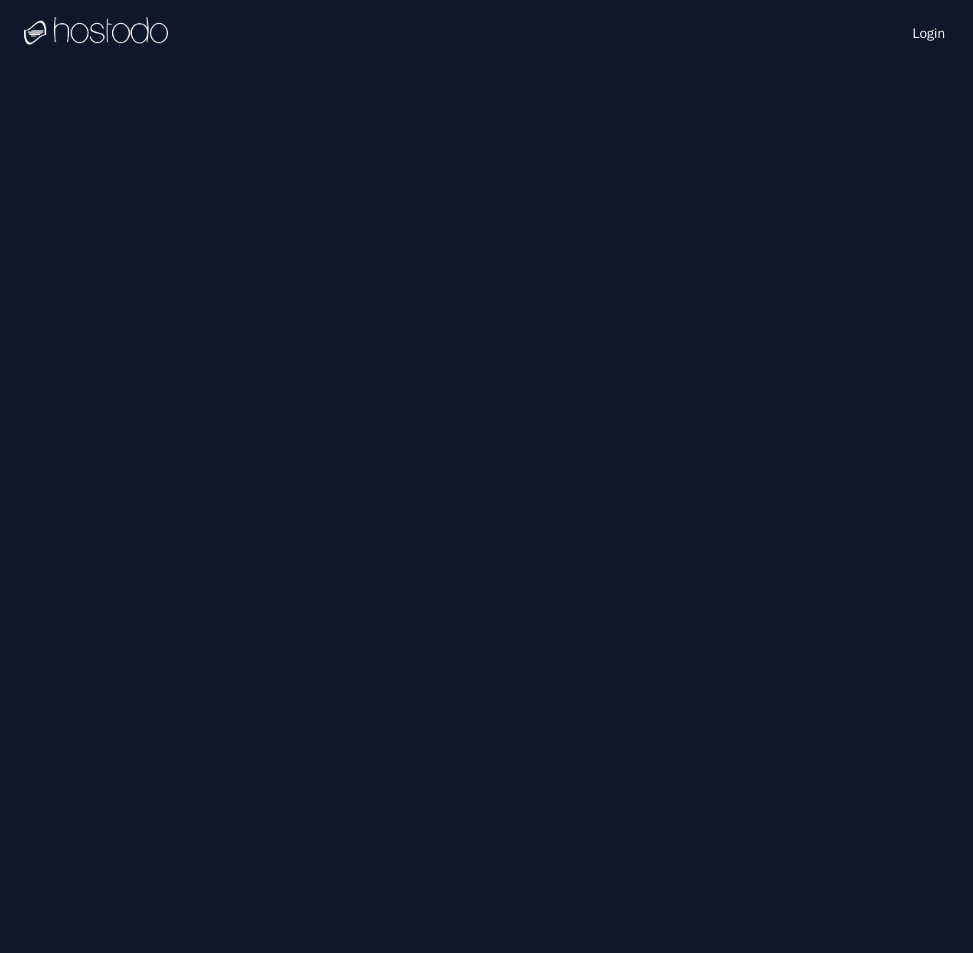 scroll, scrollTop: 0, scrollLeft: 0, axis: both 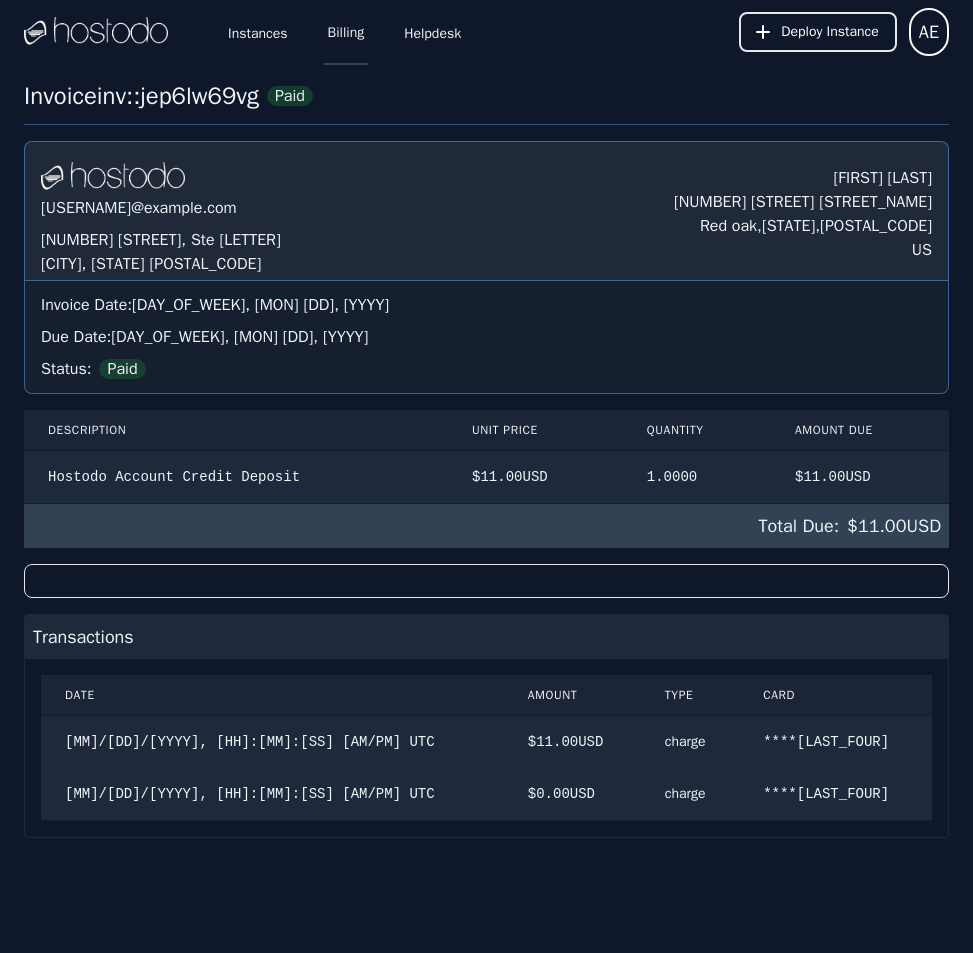 click on "Billing" at bounding box center (346, 32) 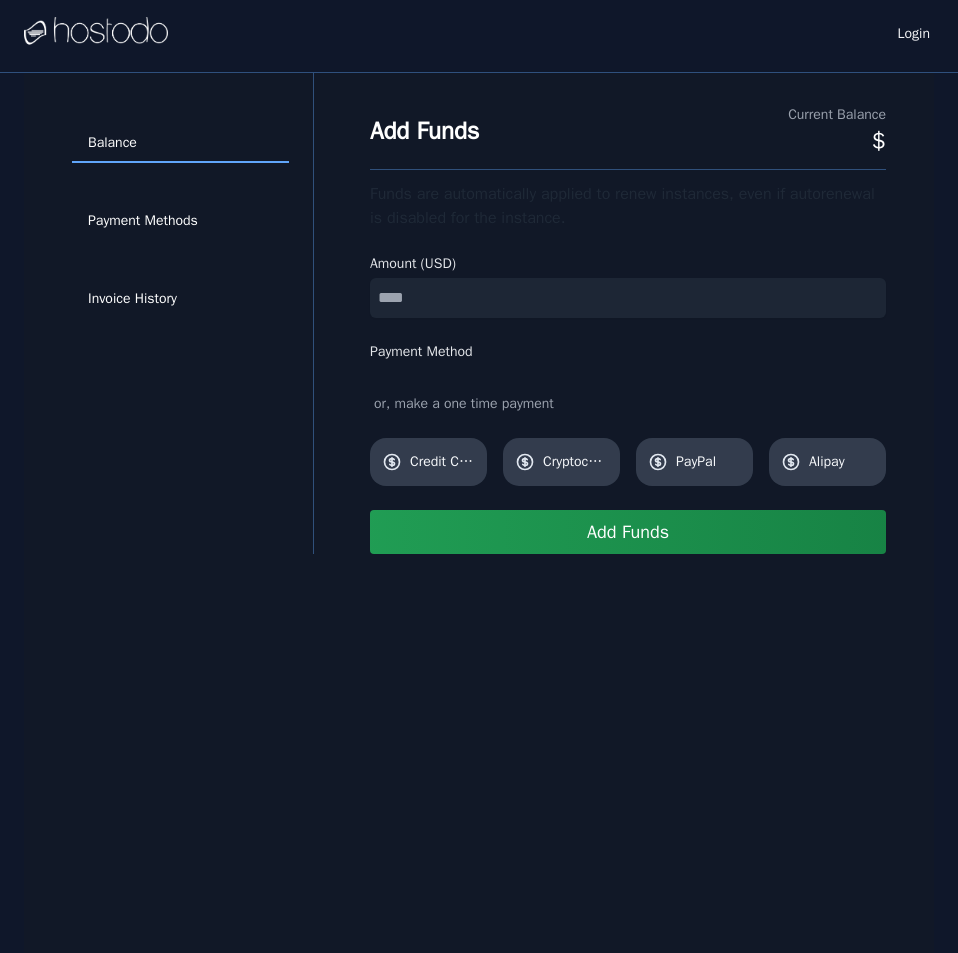scroll, scrollTop: 0, scrollLeft: 0, axis: both 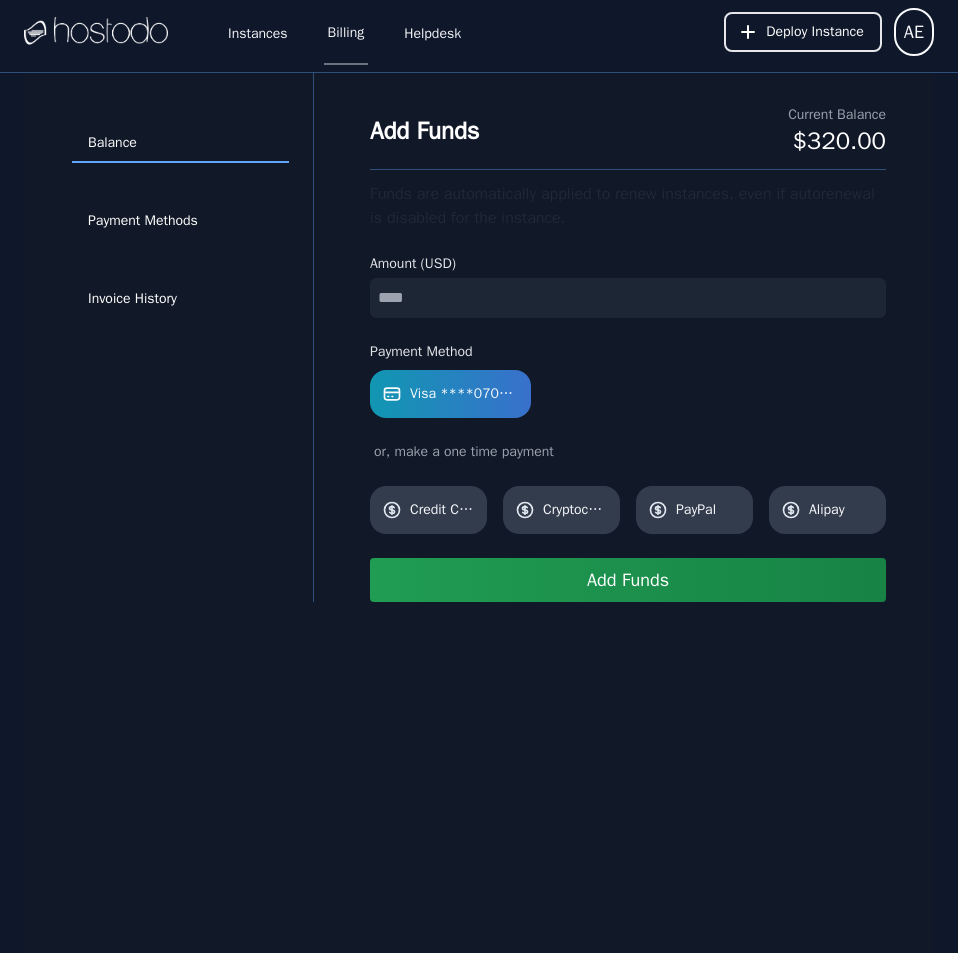 click at bounding box center (628, 298) 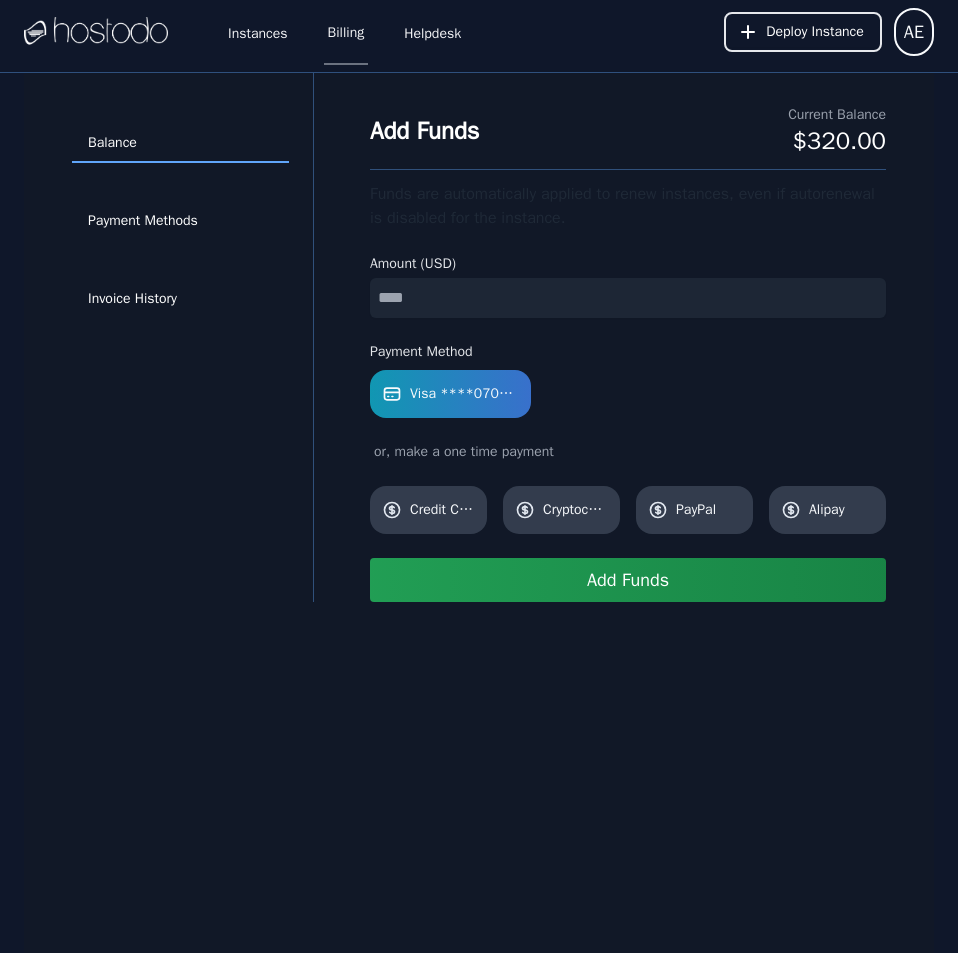 click on "Add Funds" at bounding box center [628, 580] 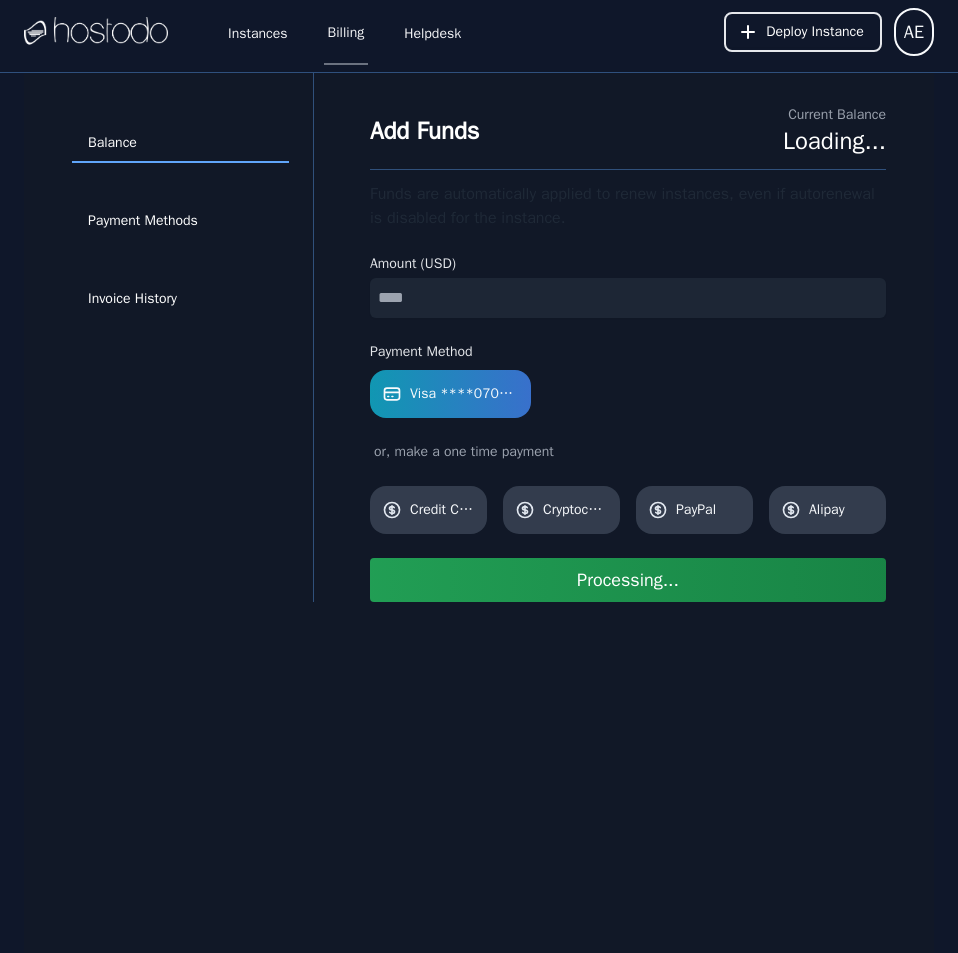 type 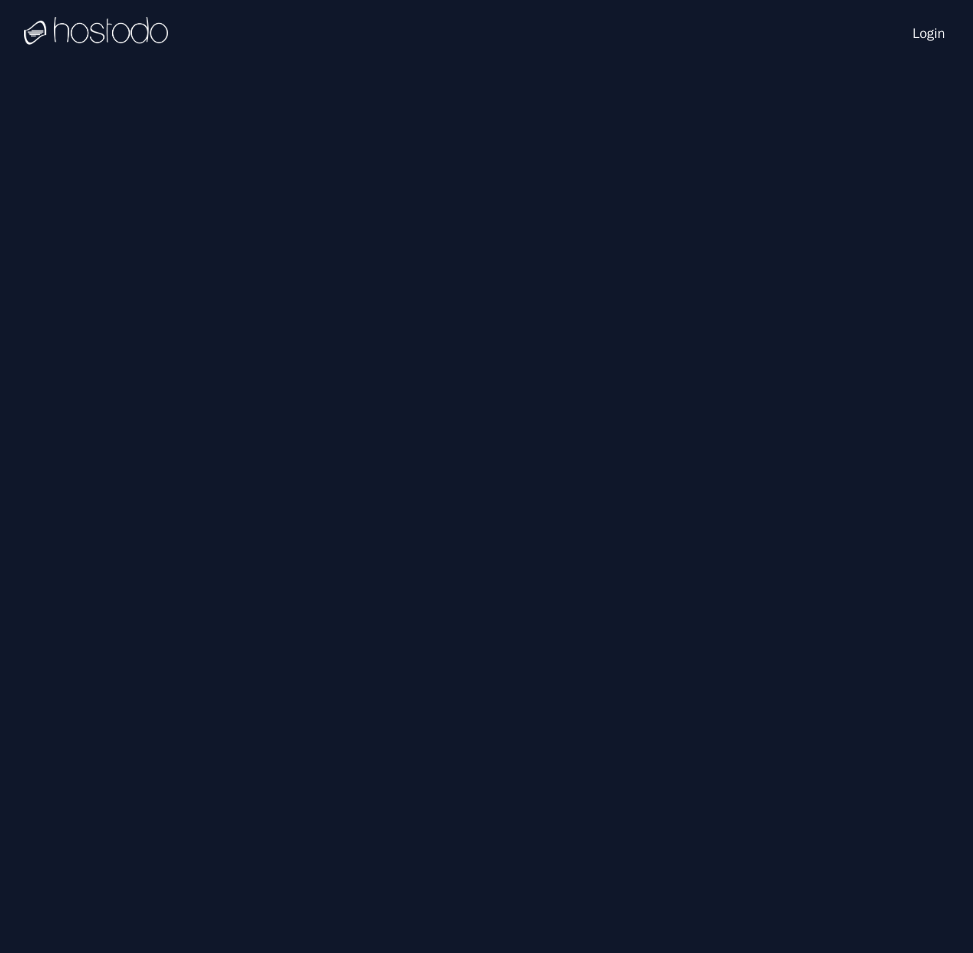 scroll, scrollTop: 0, scrollLeft: 0, axis: both 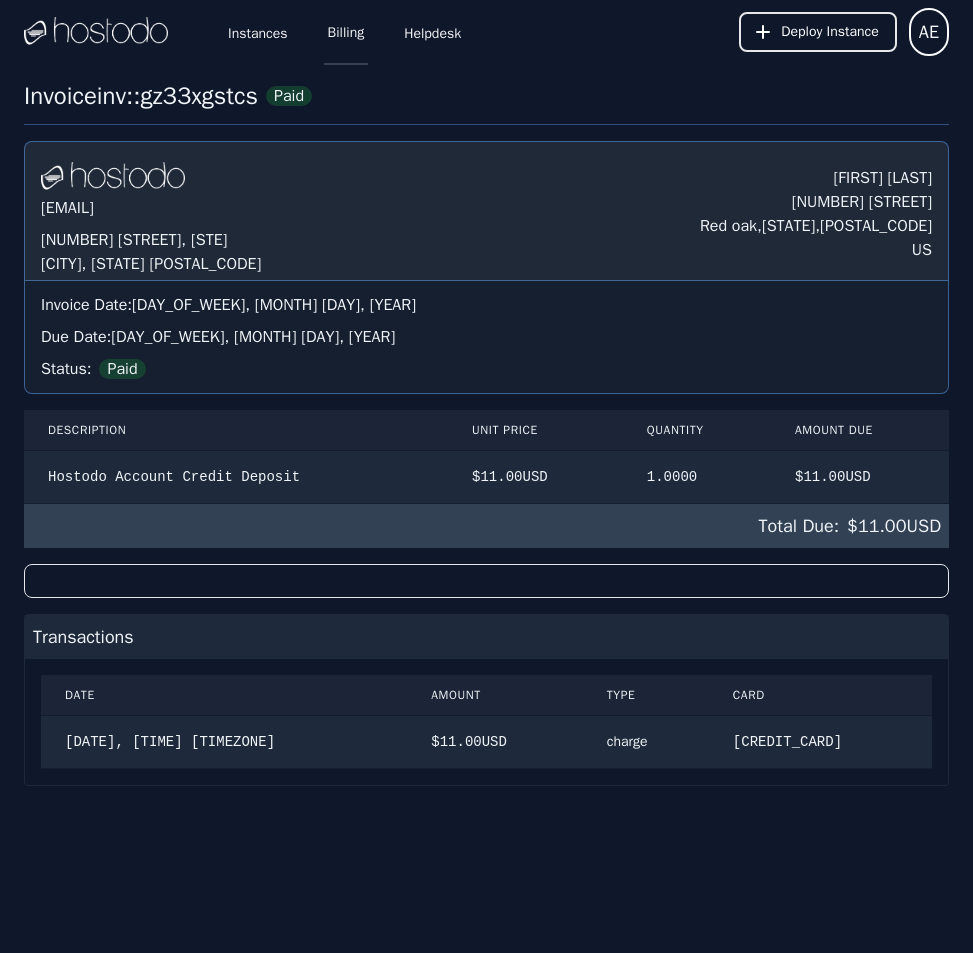click on "Billing" at bounding box center (346, 32) 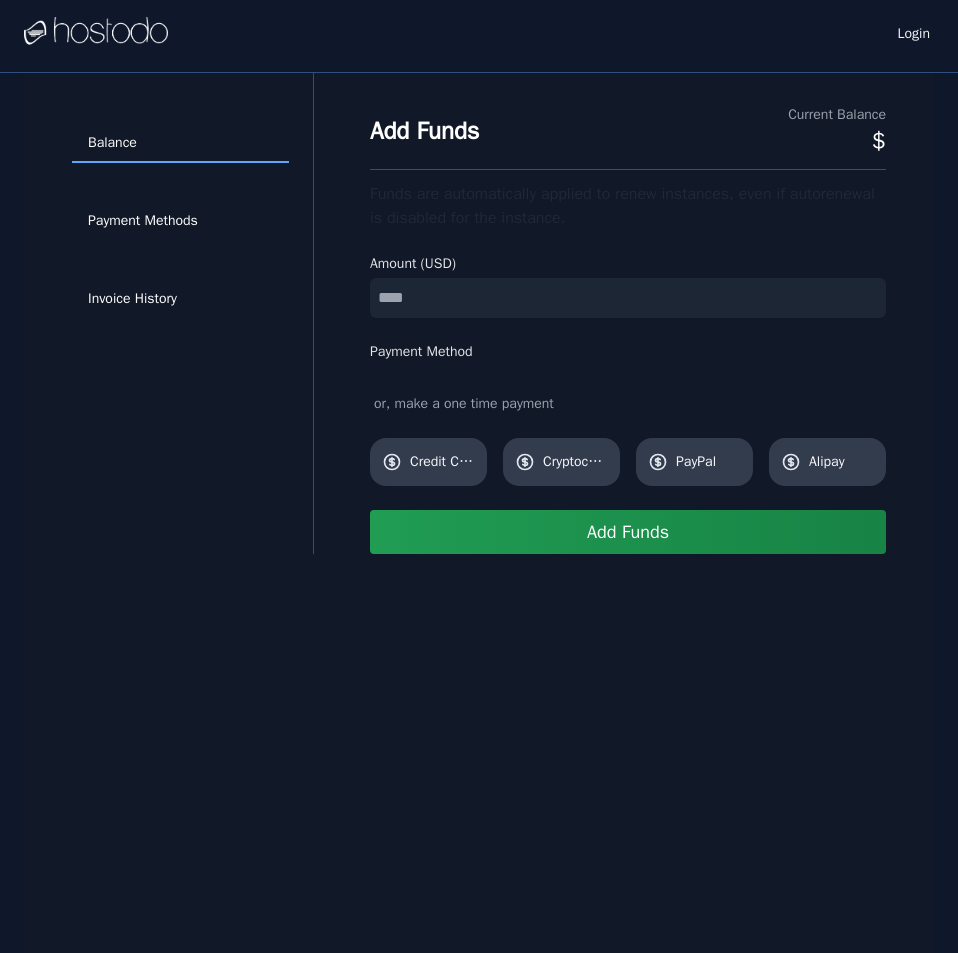 scroll, scrollTop: 0, scrollLeft: 0, axis: both 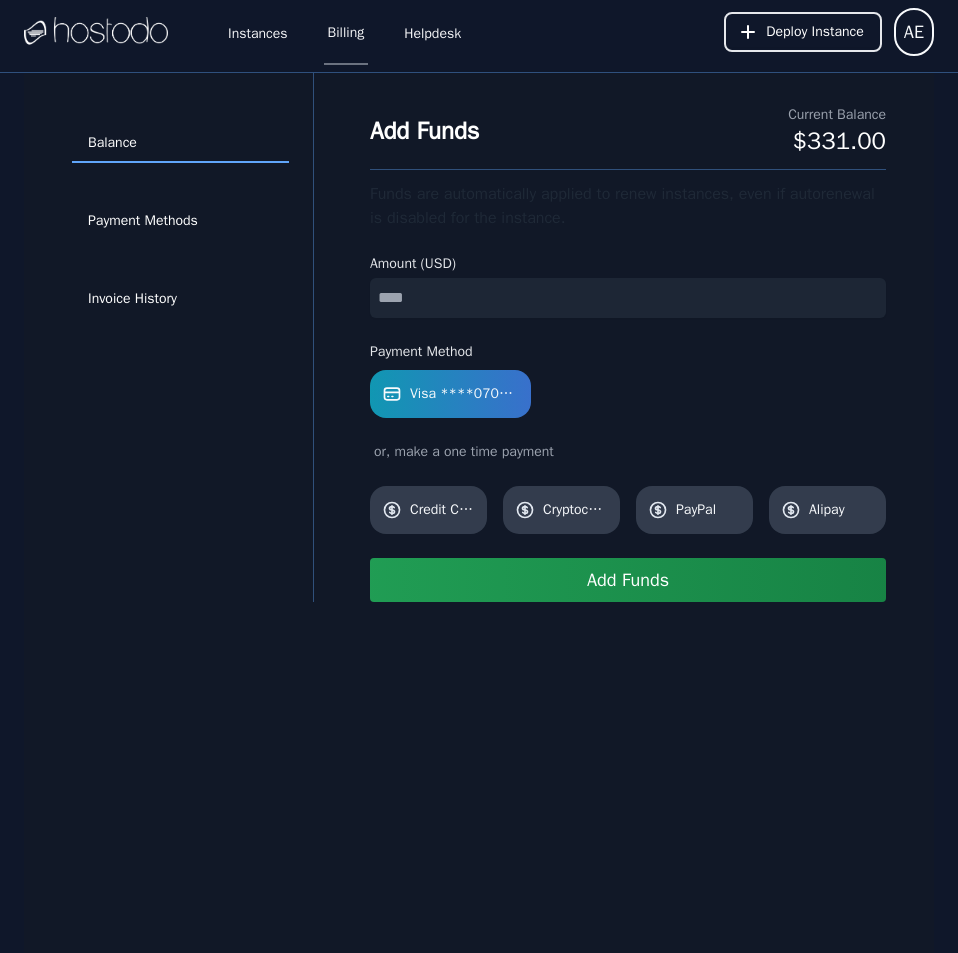 click at bounding box center (628, 298) 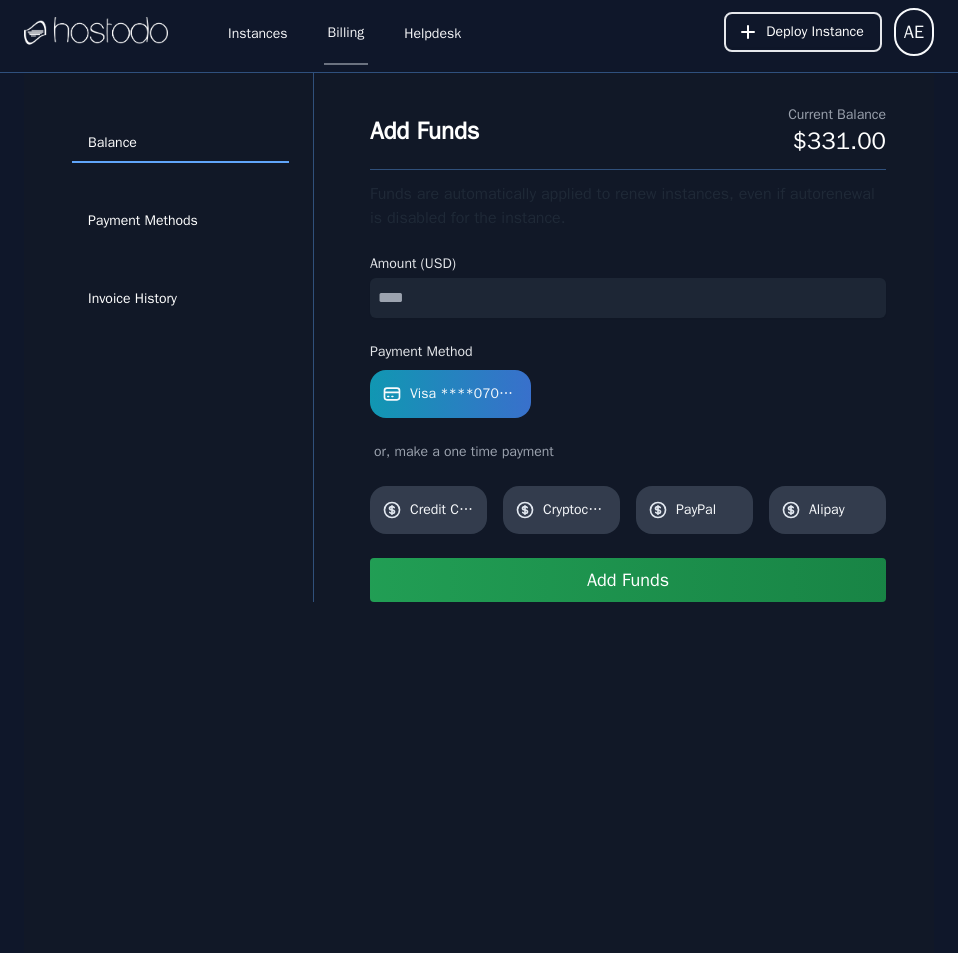 click on "Add Funds" at bounding box center [628, 580] 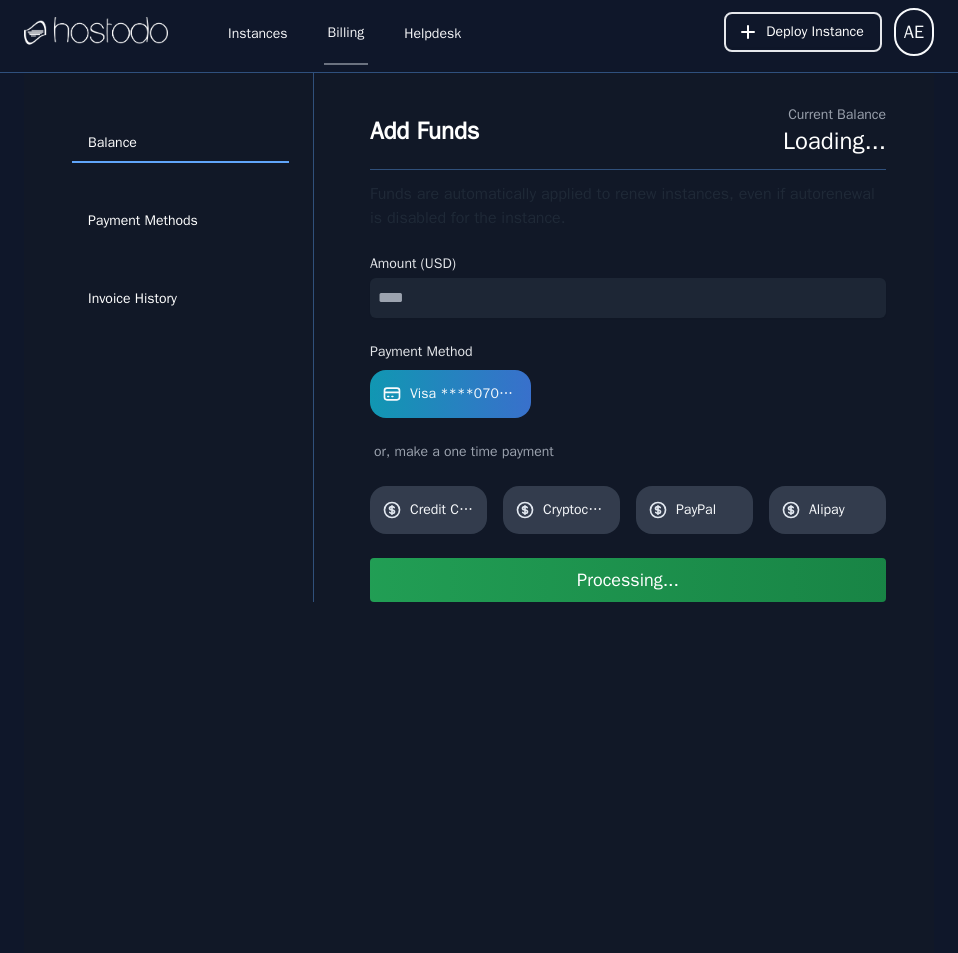 type 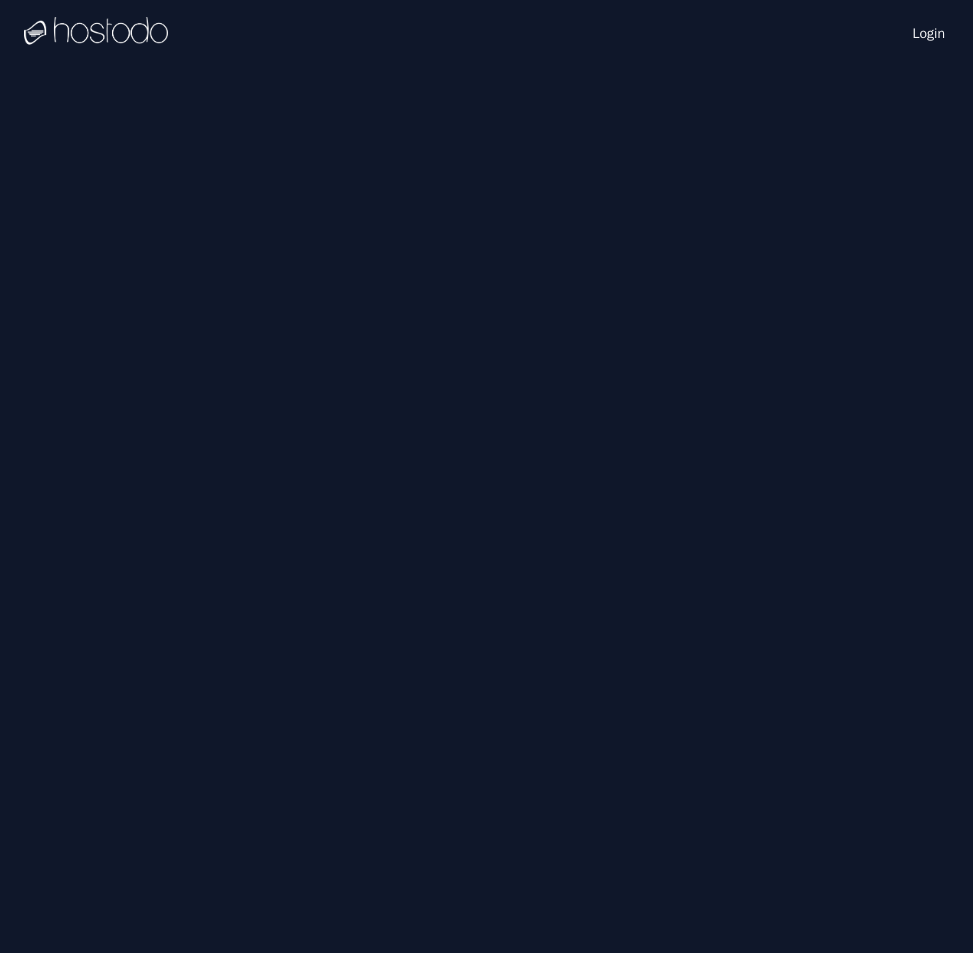 scroll, scrollTop: 0, scrollLeft: 0, axis: both 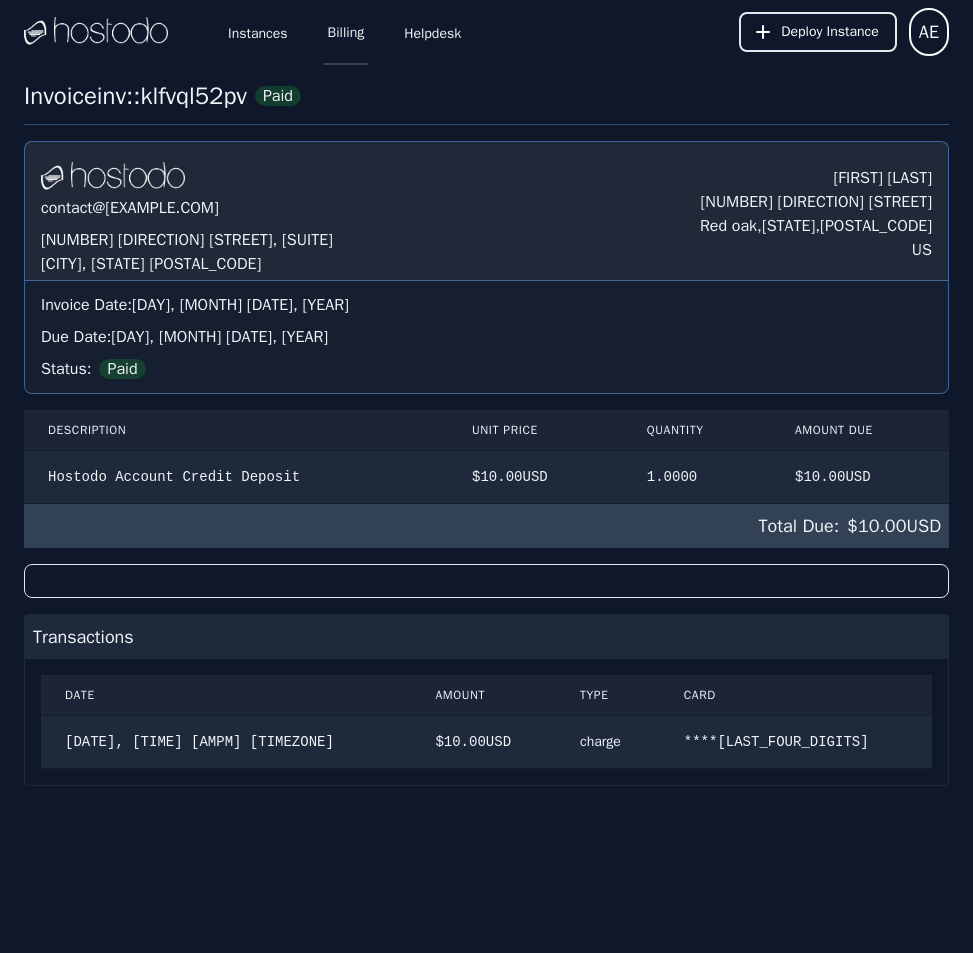 click on "Billing" at bounding box center [346, 32] 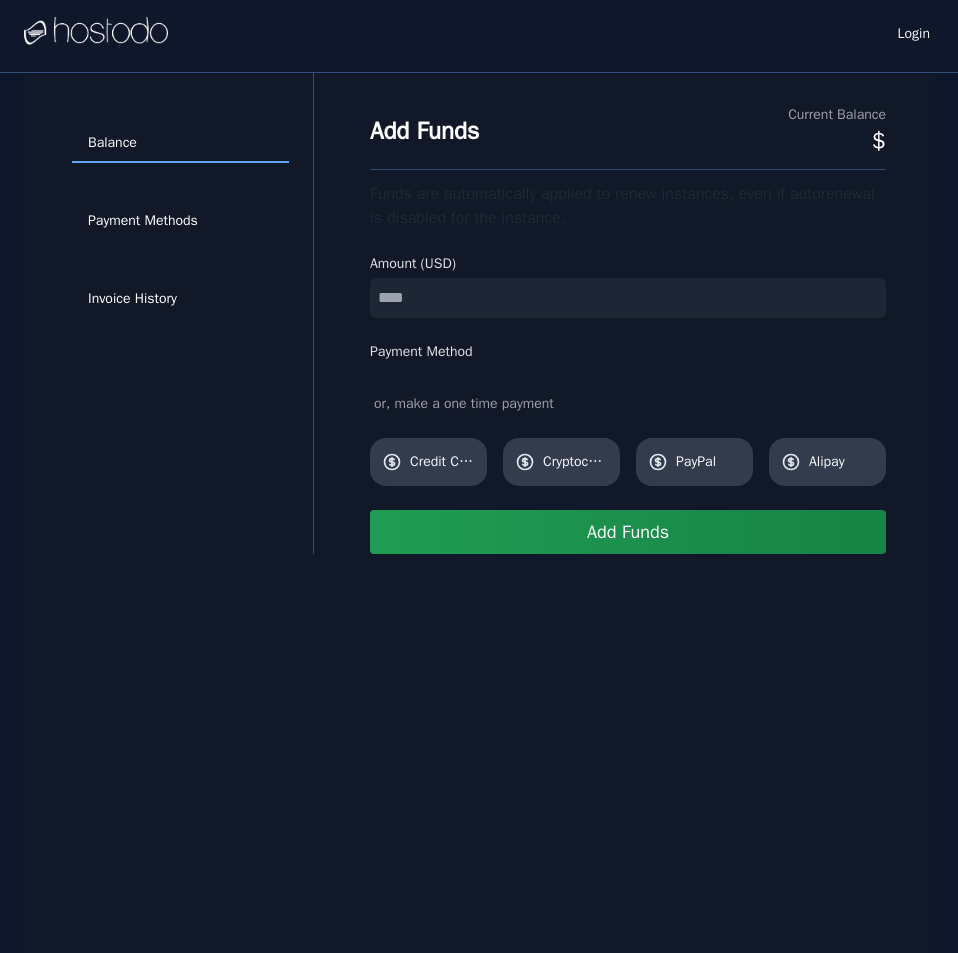 scroll, scrollTop: 0, scrollLeft: 0, axis: both 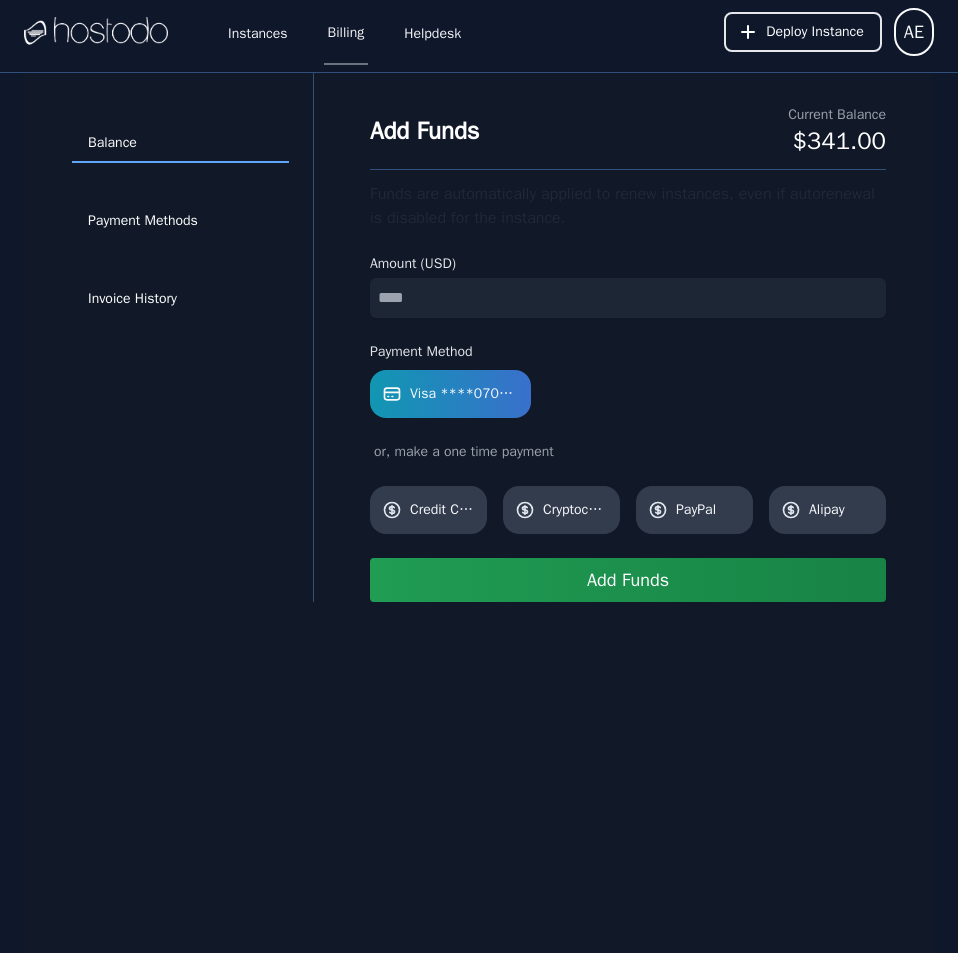 click at bounding box center [628, 298] 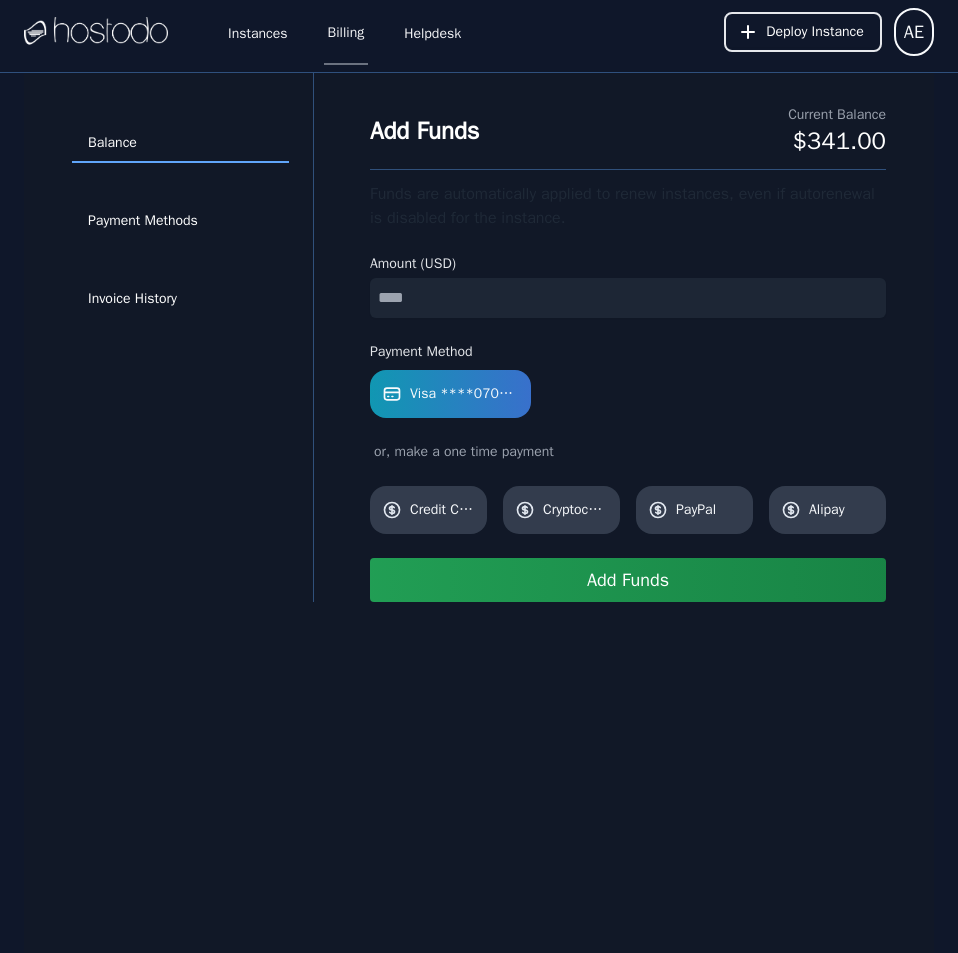 click on "Add Funds" at bounding box center [628, 580] 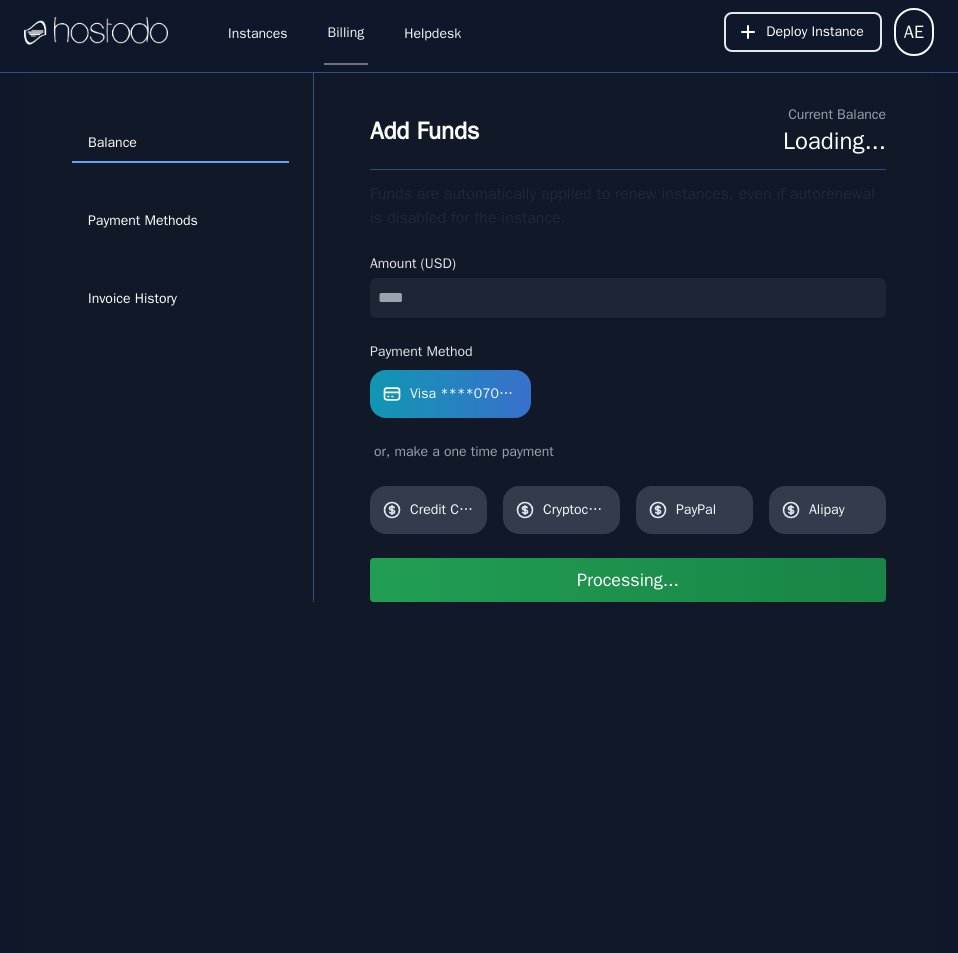 type 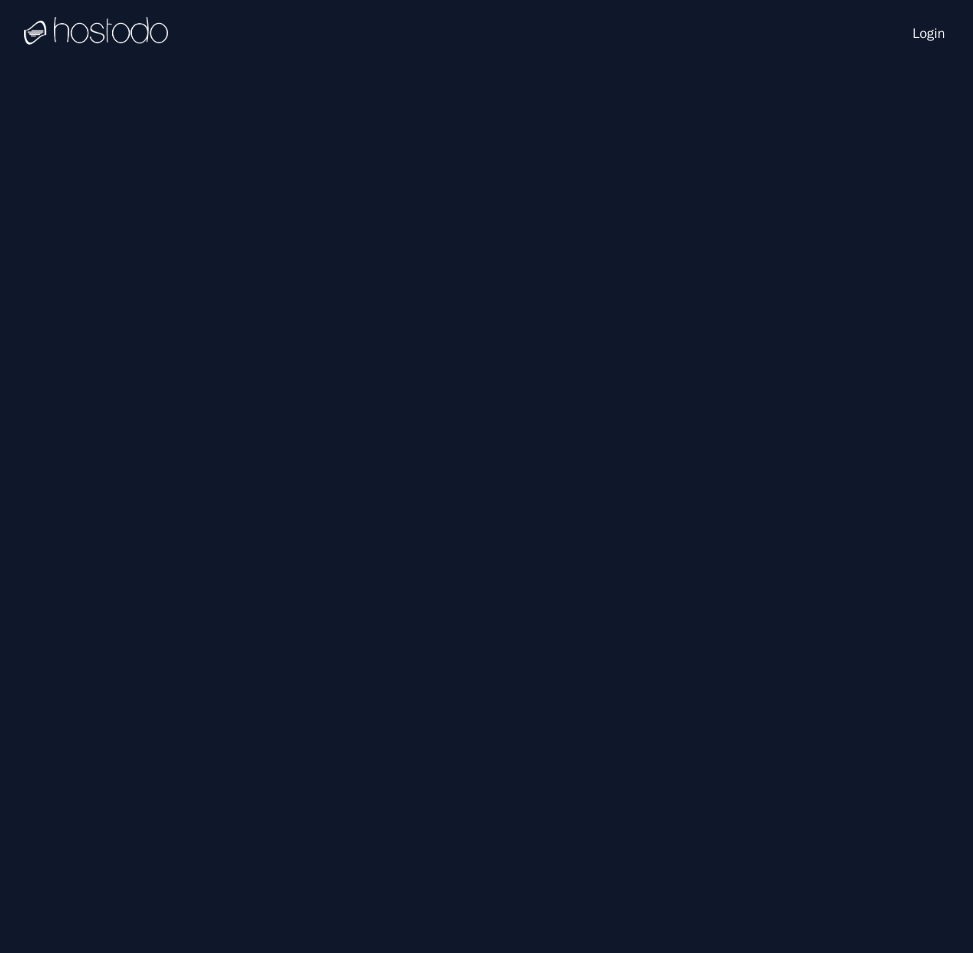 scroll, scrollTop: 0, scrollLeft: 0, axis: both 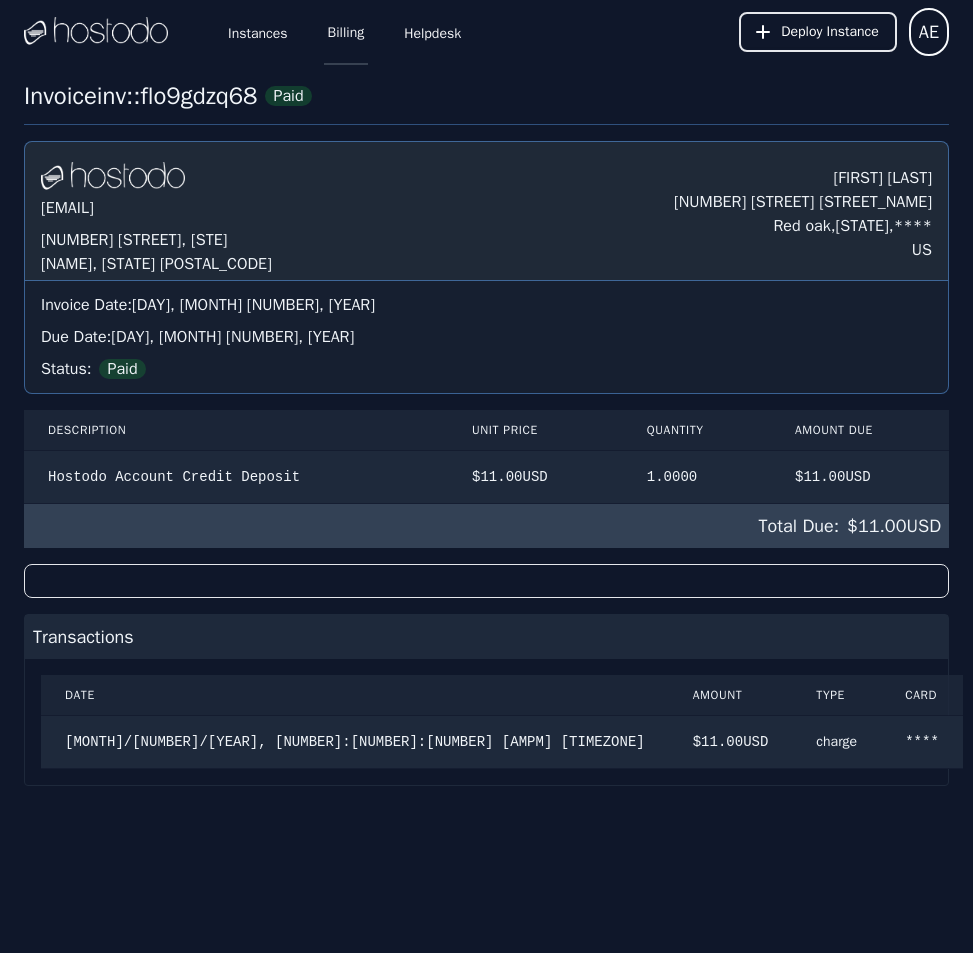 click on "Billing" at bounding box center (346, 32) 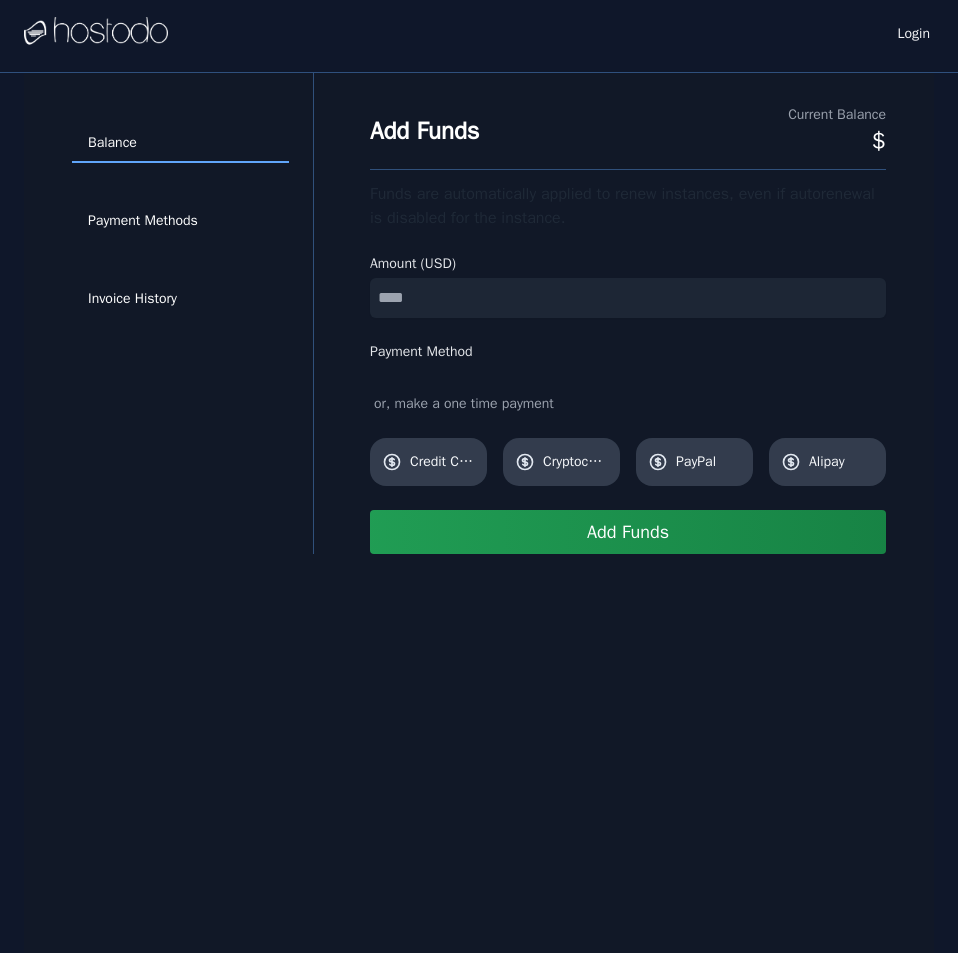 scroll, scrollTop: 0, scrollLeft: 0, axis: both 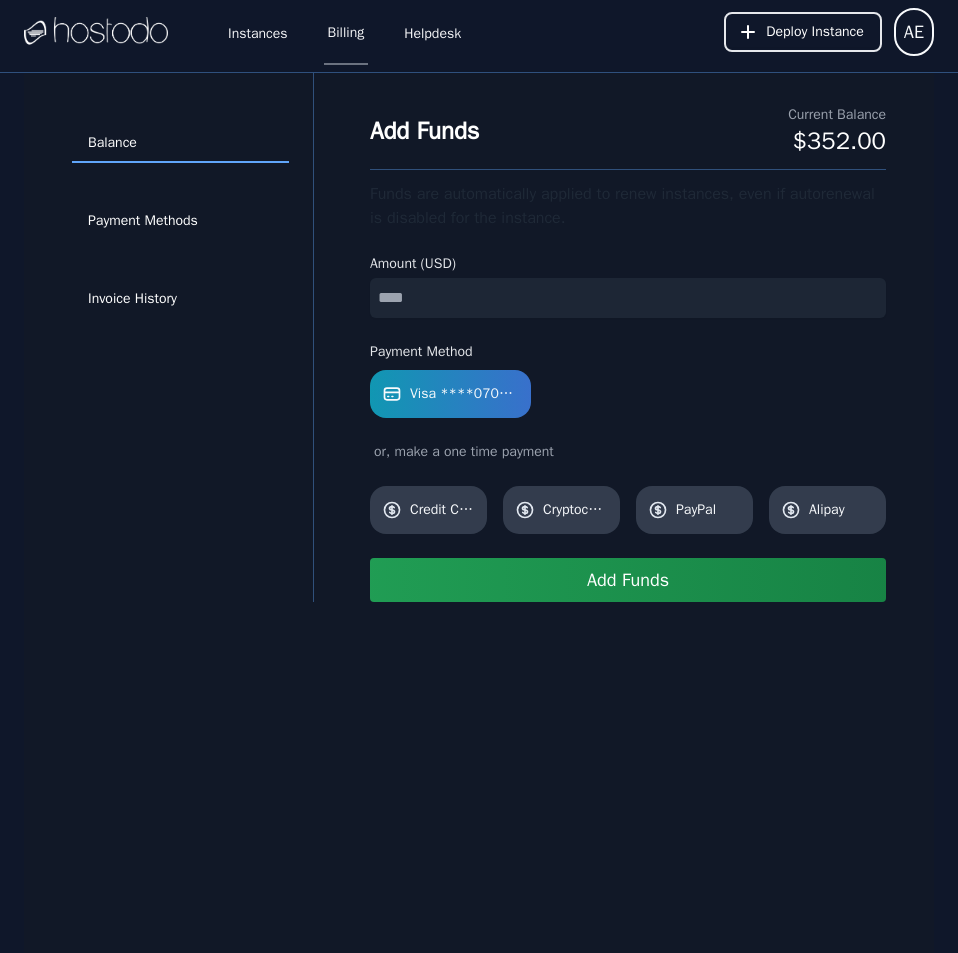 click at bounding box center (628, 298) 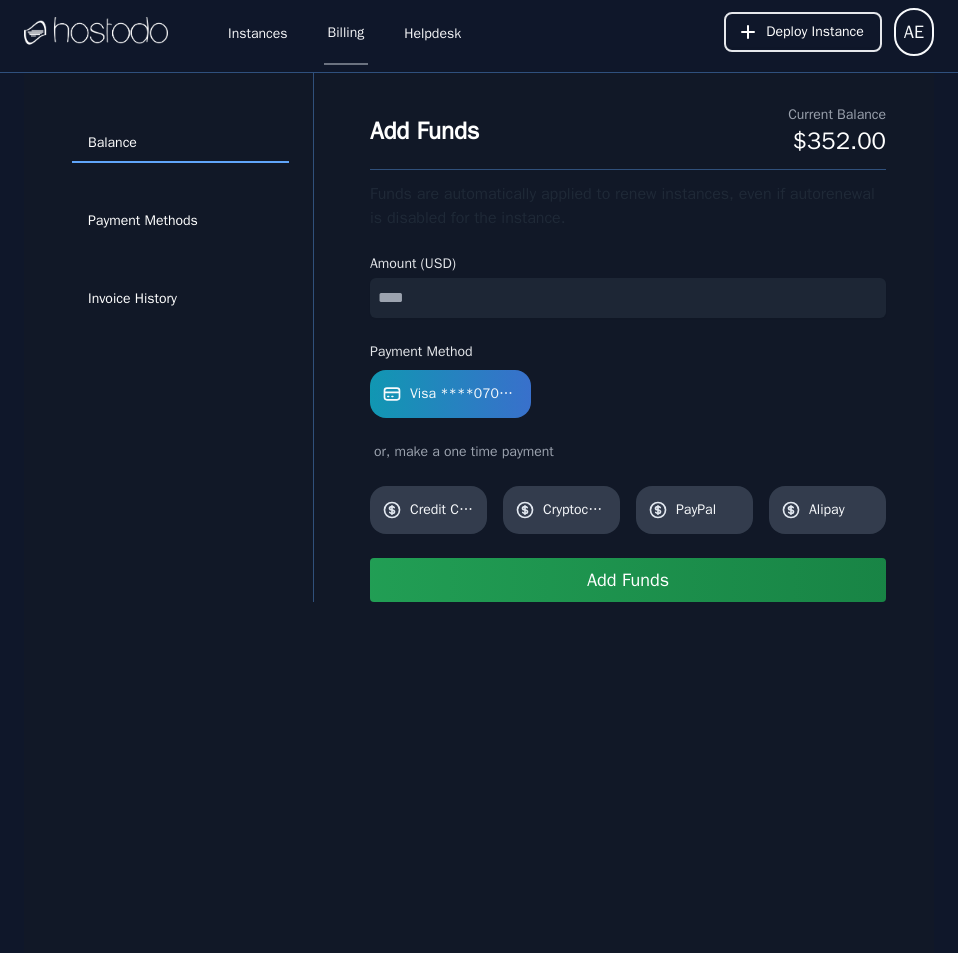 click on "Add Funds" at bounding box center (628, 580) 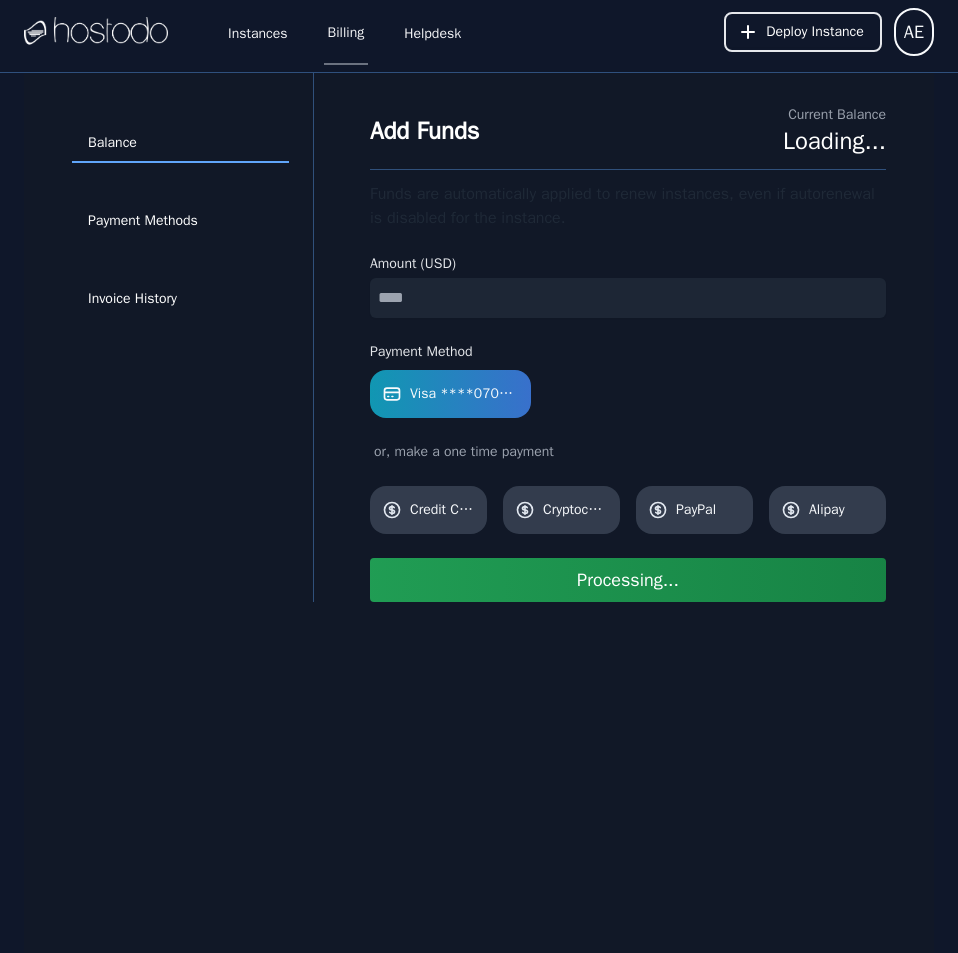 type 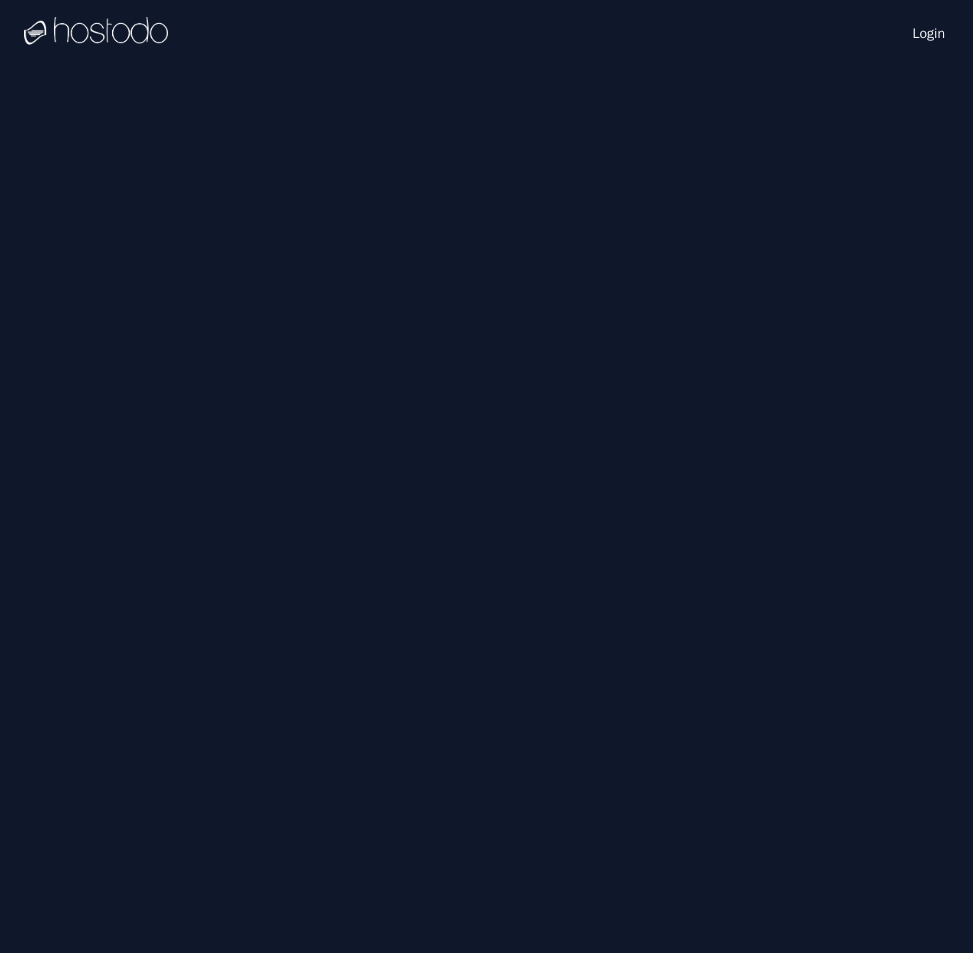 scroll, scrollTop: 0, scrollLeft: 0, axis: both 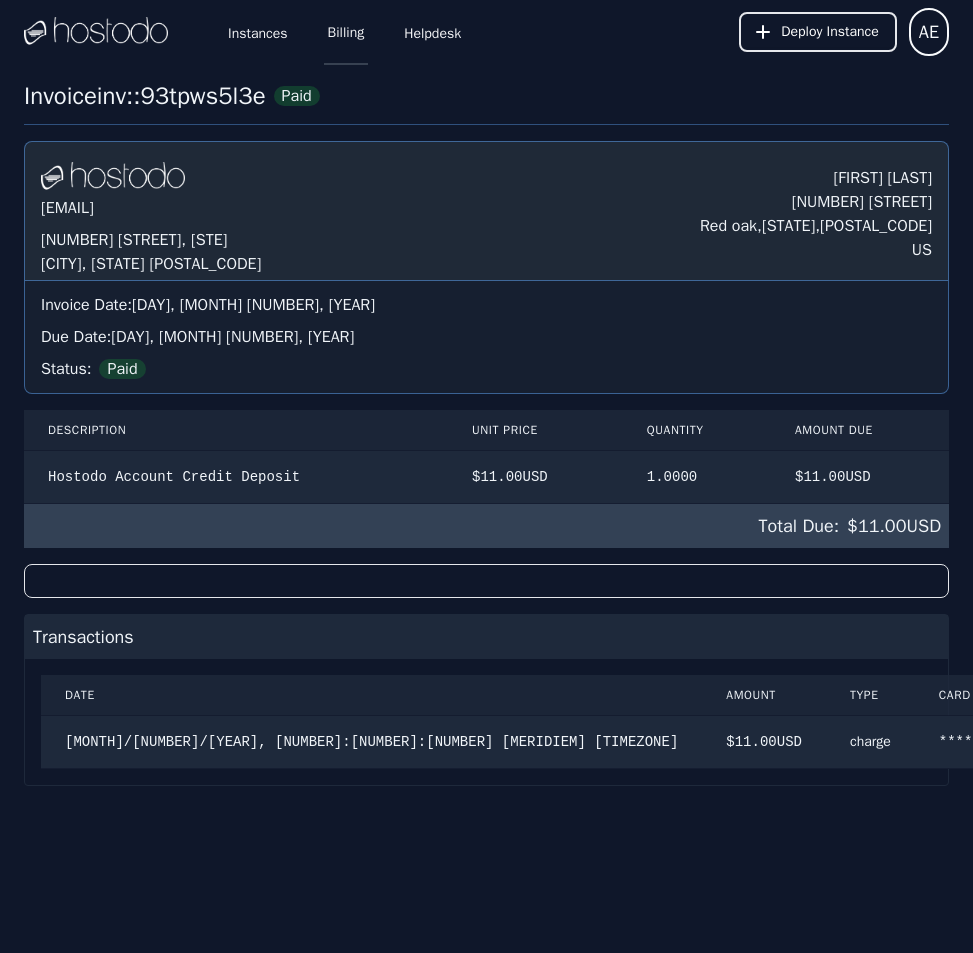 click on "Billing" at bounding box center (346, 32) 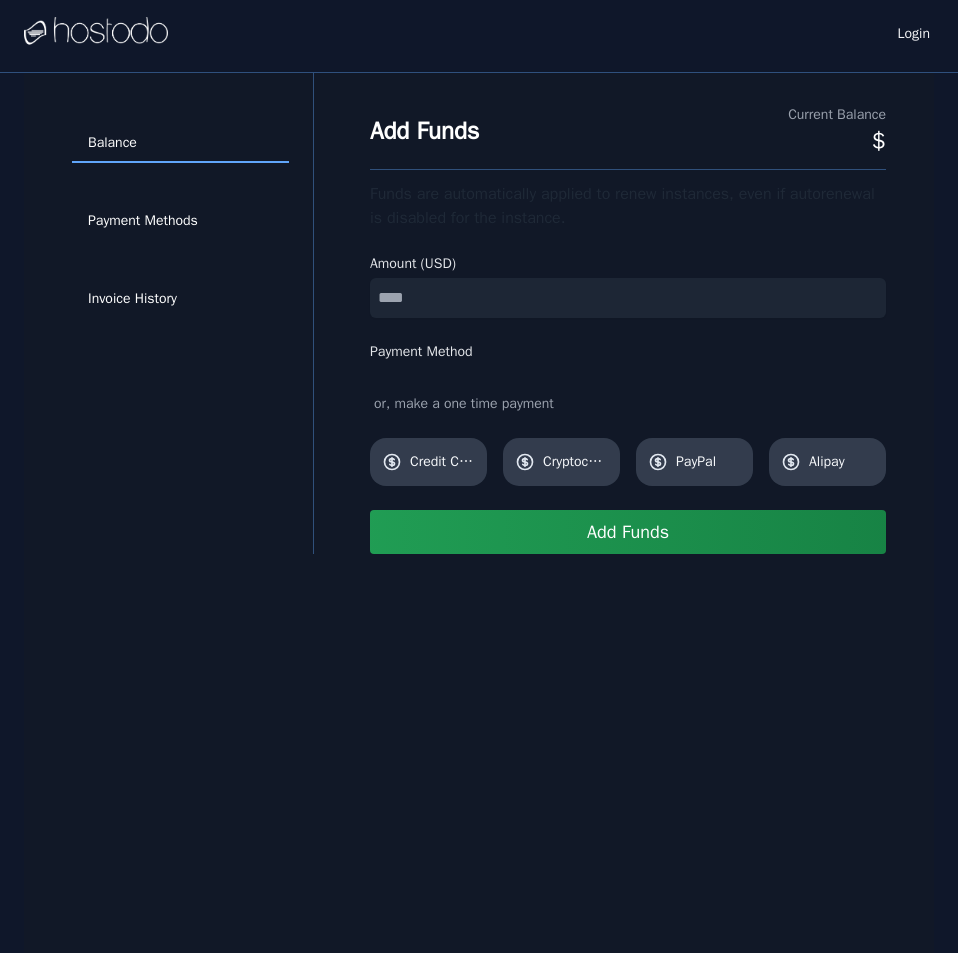 scroll, scrollTop: 0, scrollLeft: 0, axis: both 